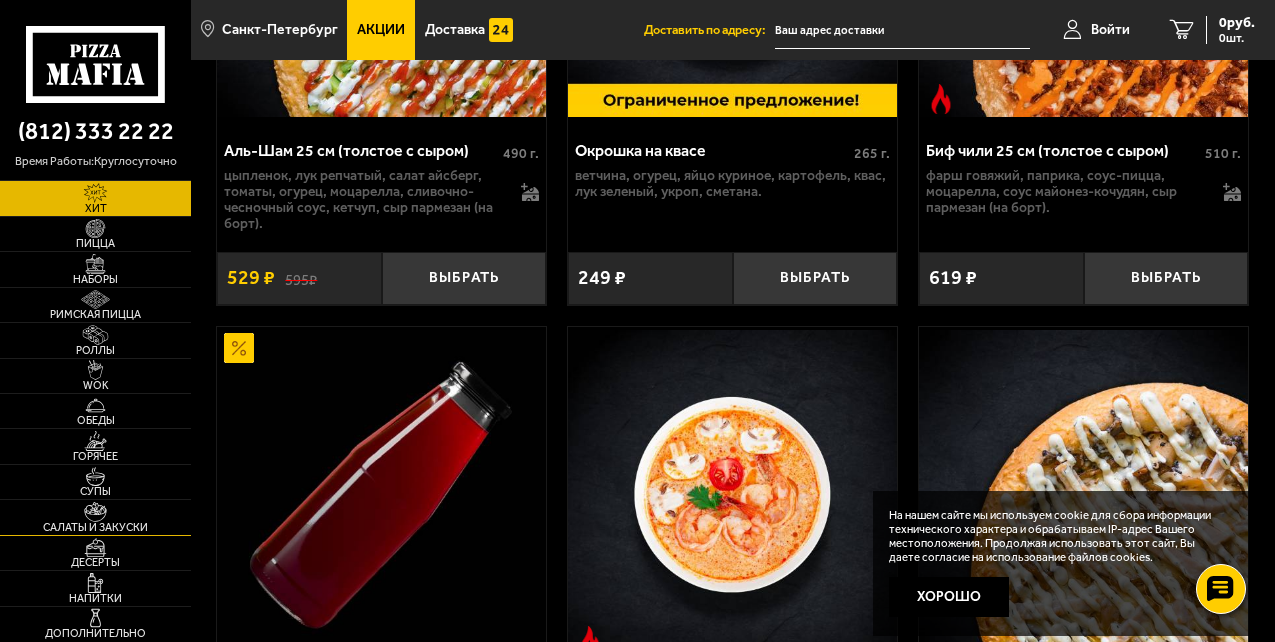 scroll, scrollTop: 400, scrollLeft: 0, axis: vertical 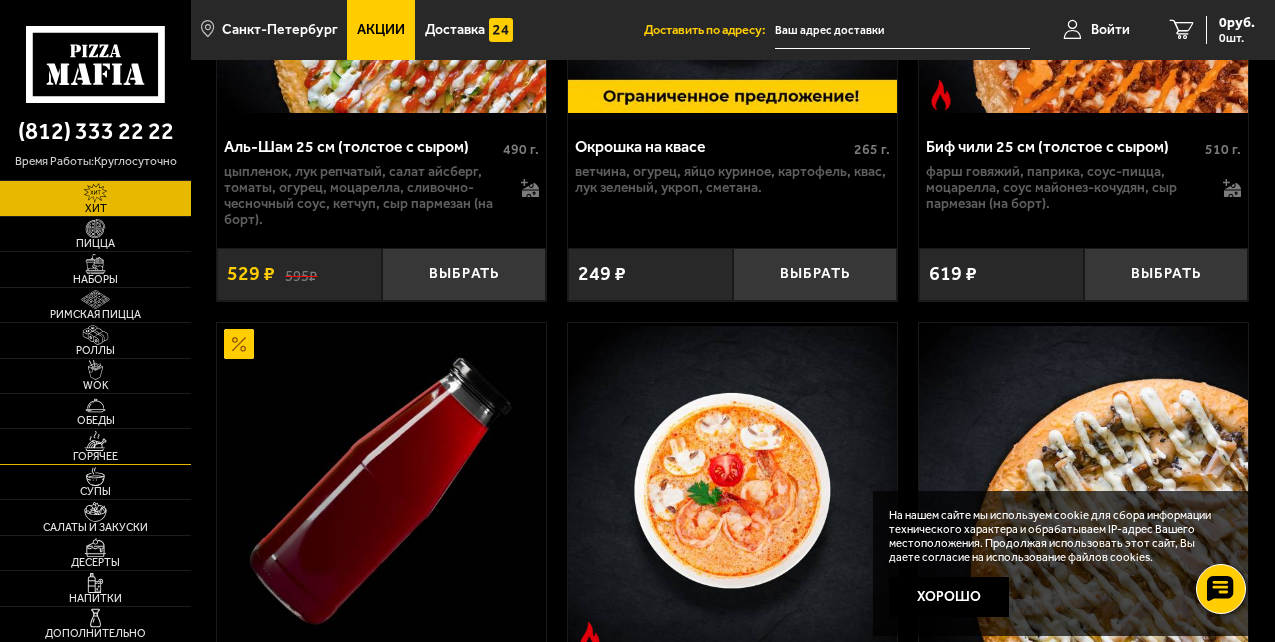 click at bounding box center [95, 441] 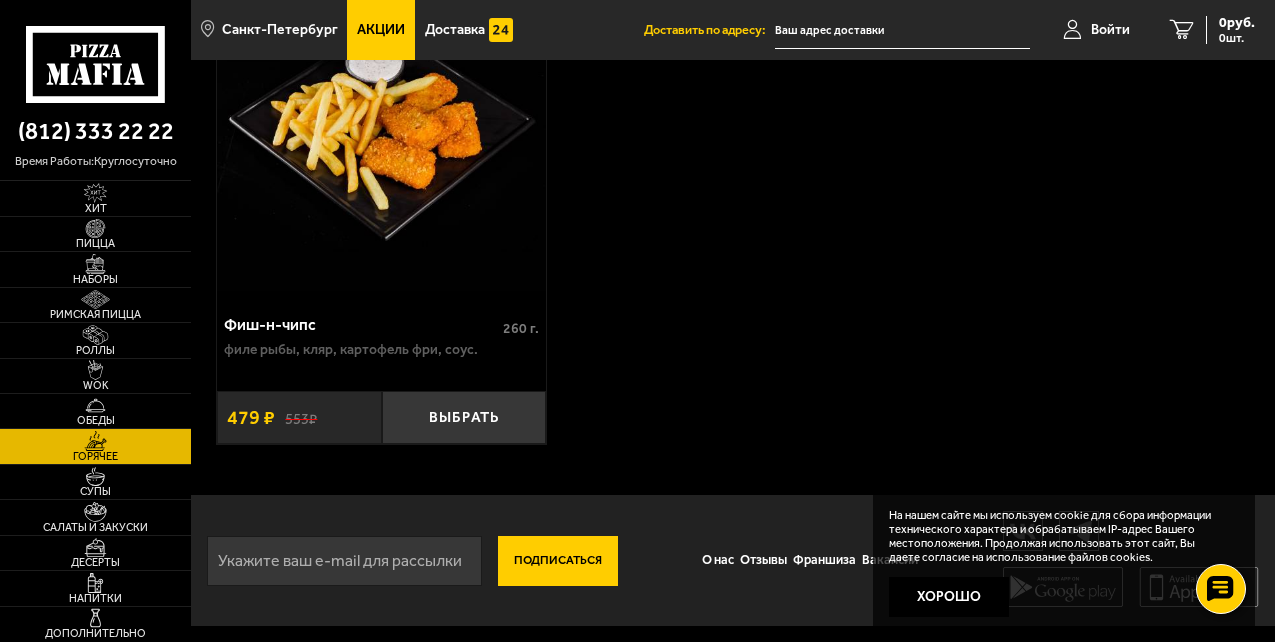 scroll, scrollTop: 3022, scrollLeft: 0, axis: vertical 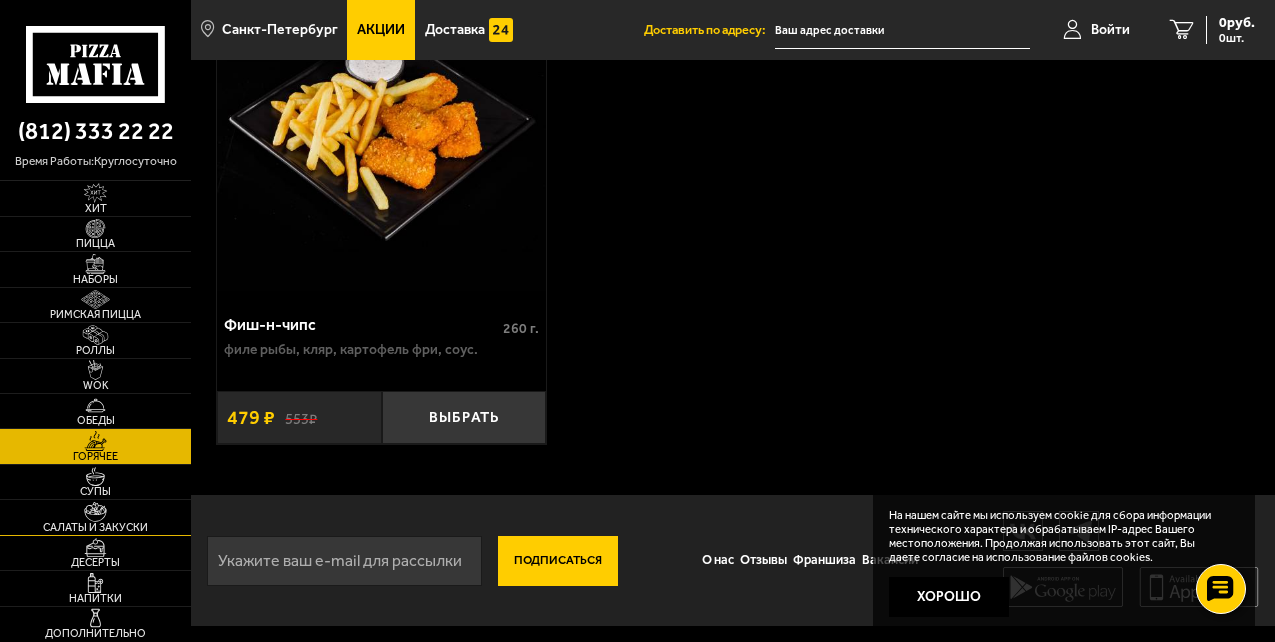 click on "Салаты и закуски" at bounding box center [95, 517] 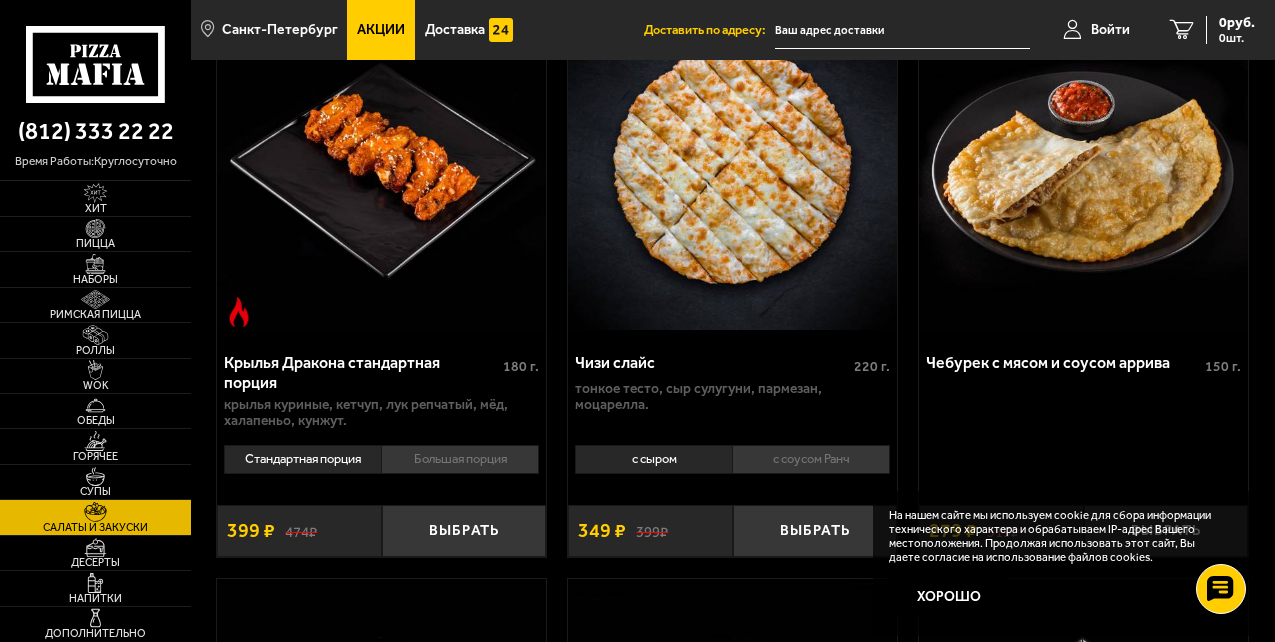 scroll, scrollTop: 1300, scrollLeft: 0, axis: vertical 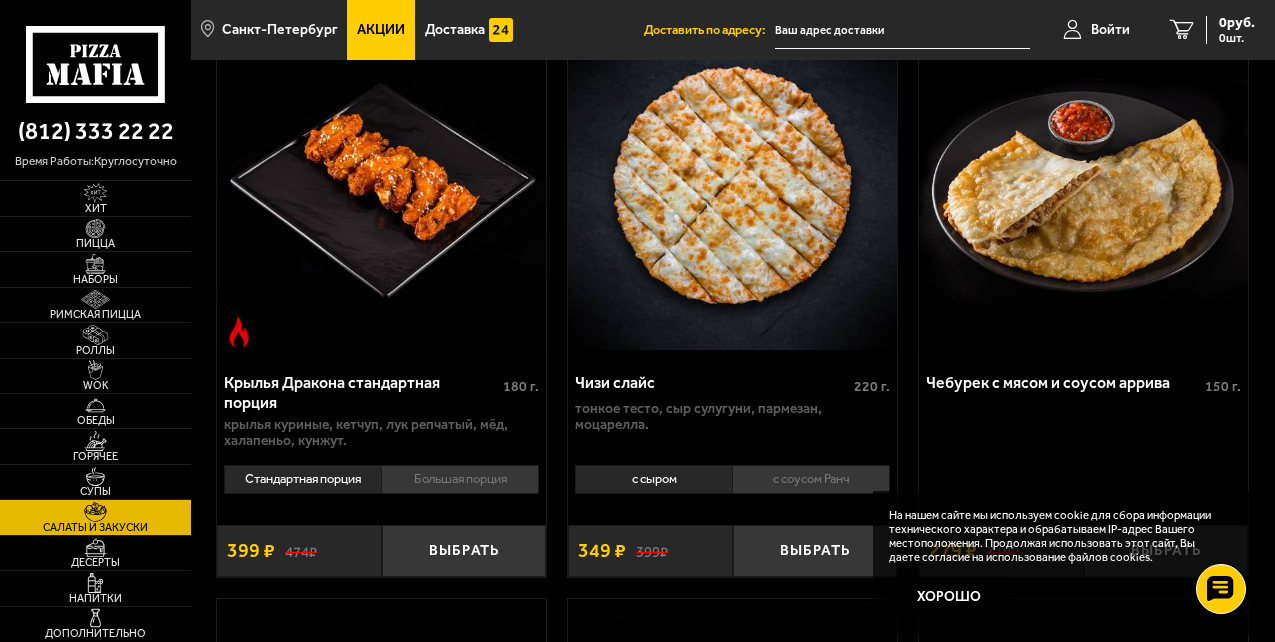 click at bounding box center (1083, 186) 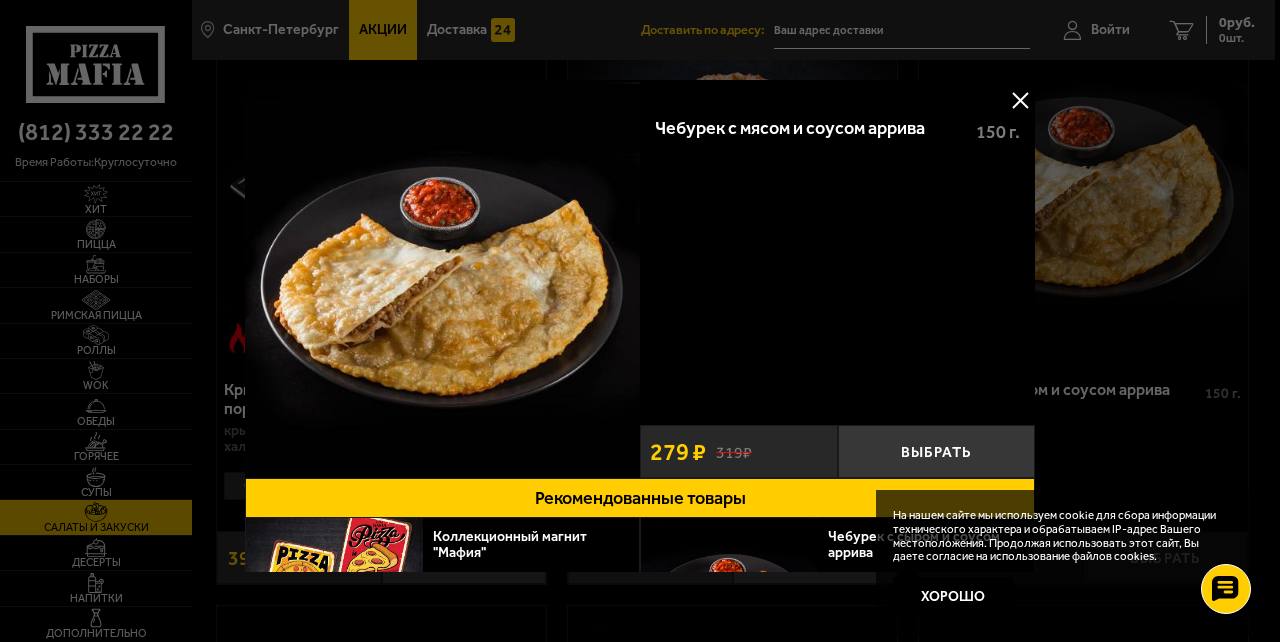click at bounding box center (1020, 100) 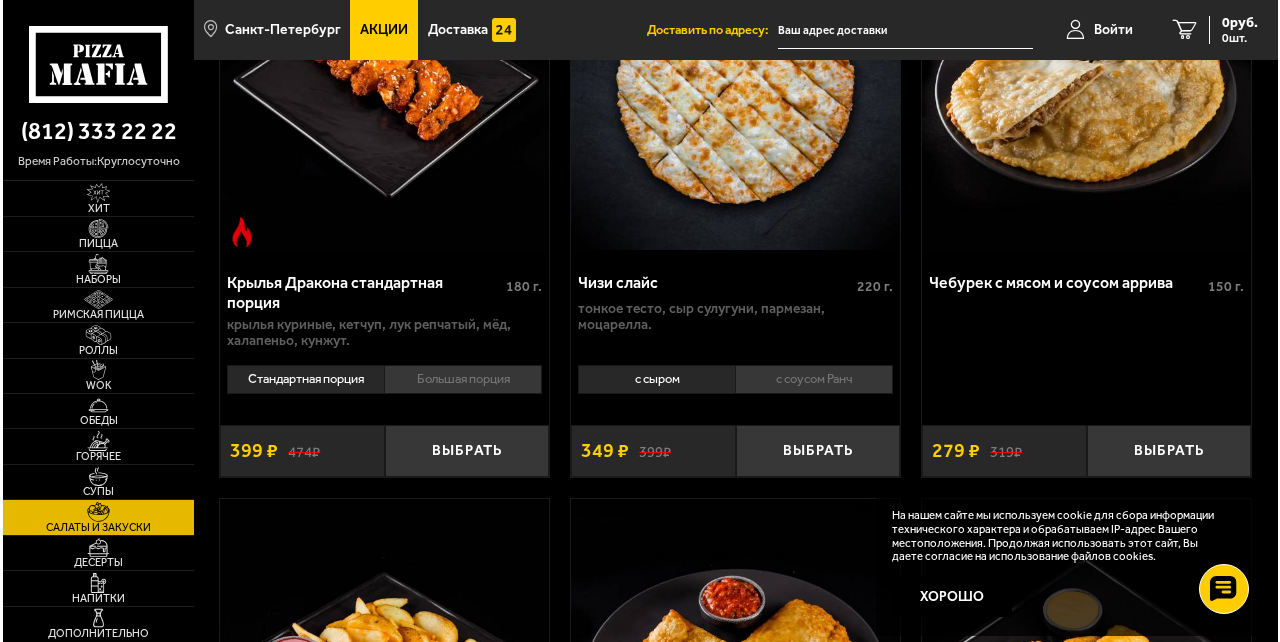 scroll, scrollTop: 1500, scrollLeft: 0, axis: vertical 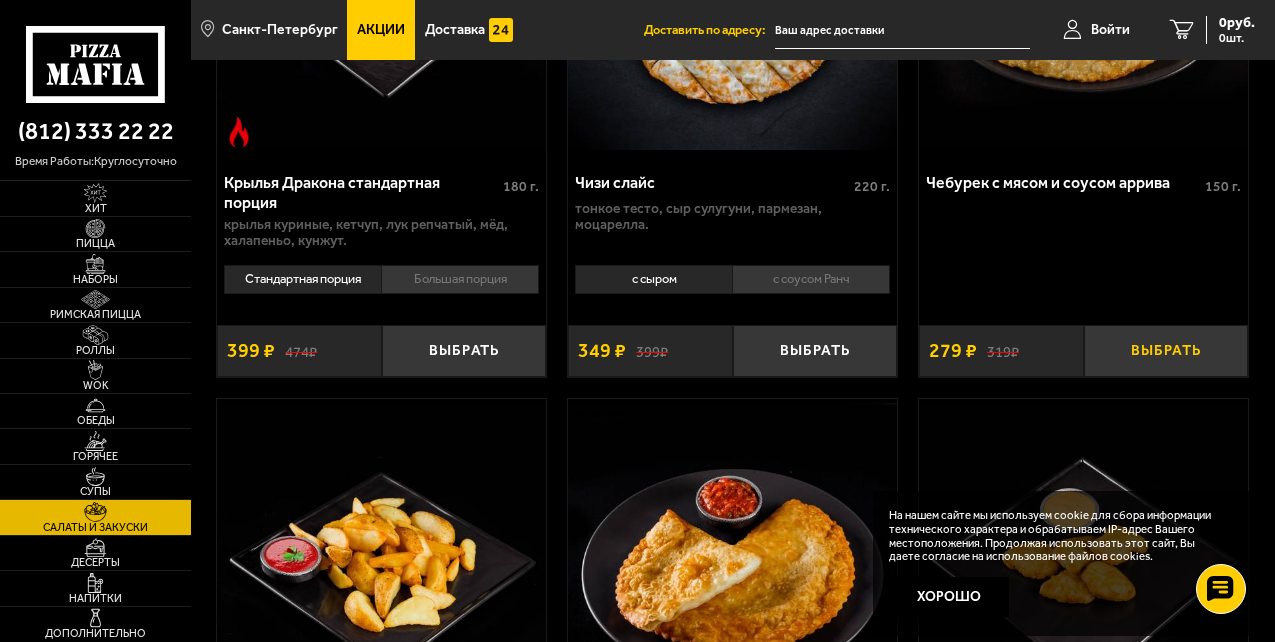 click on "Выбрать" at bounding box center [1166, 351] 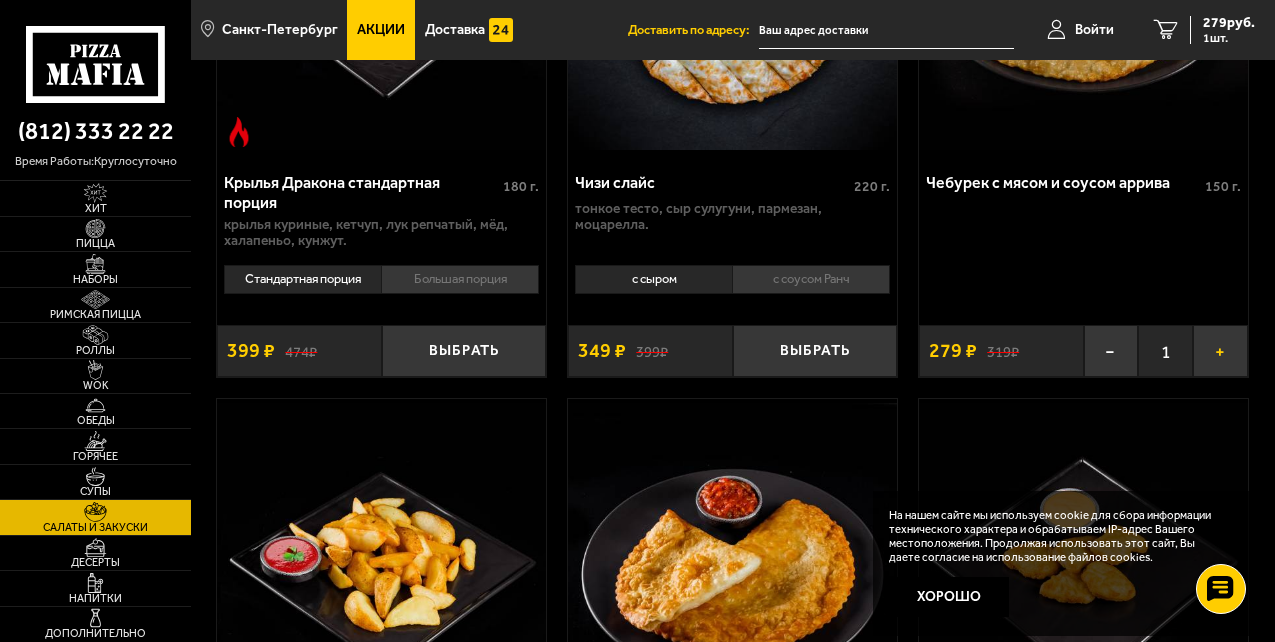 click on "+" at bounding box center [1220, 351] 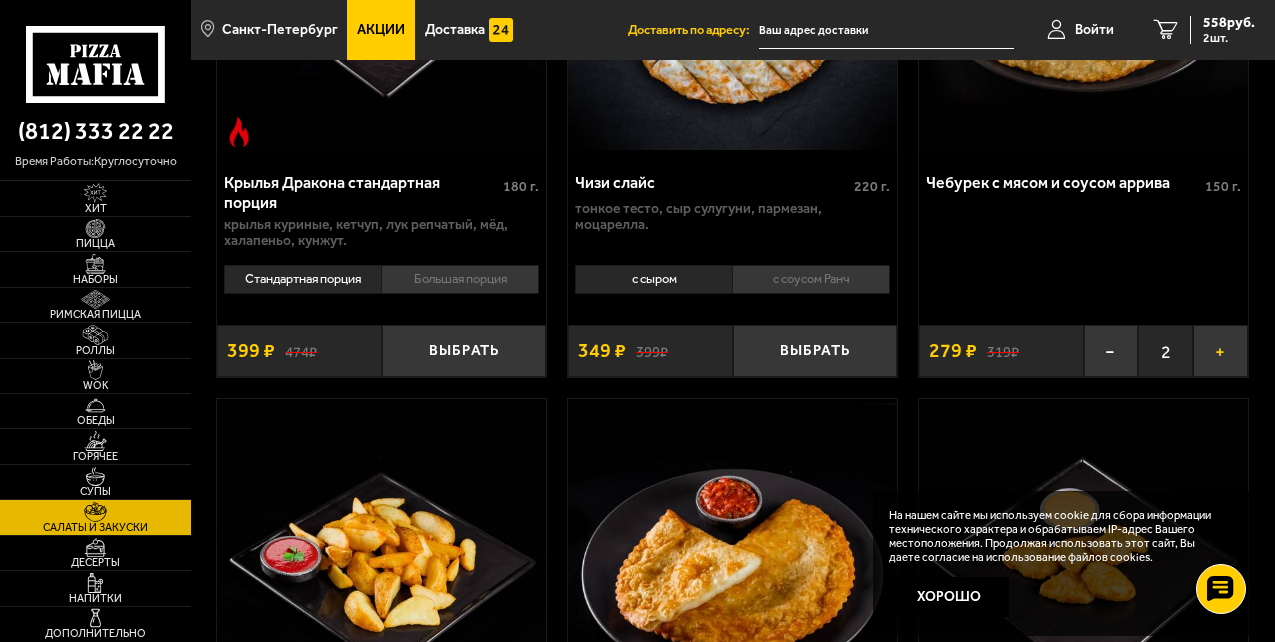 click on "+" at bounding box center [1220, 351] 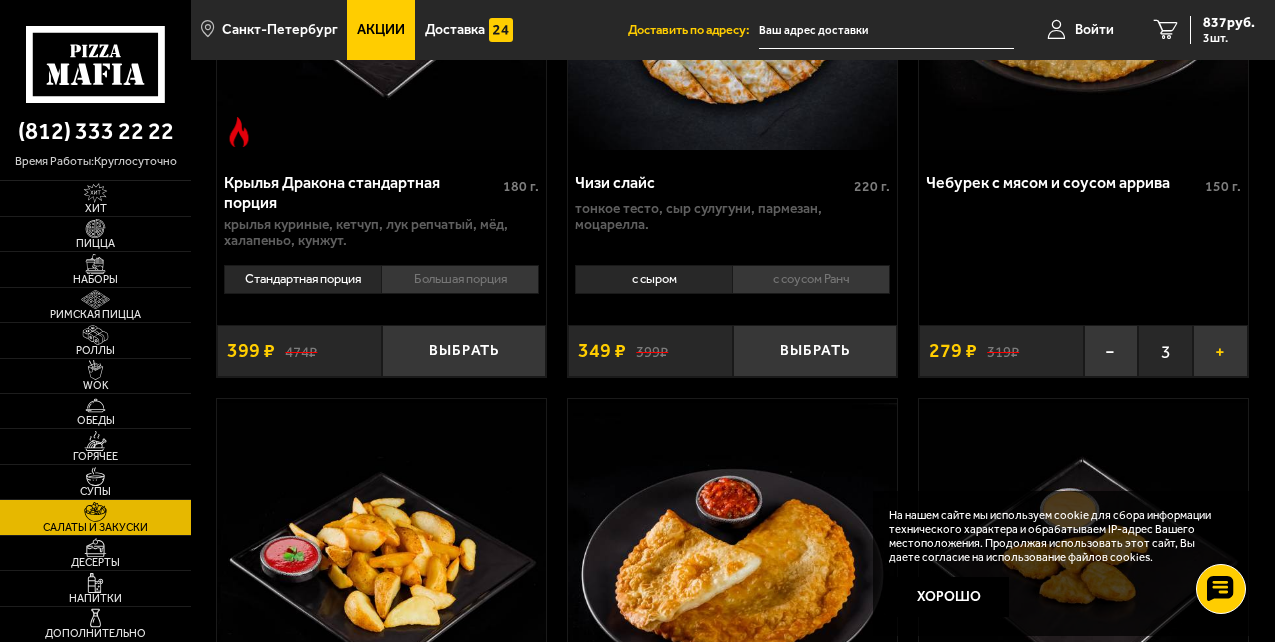click on "+" at bounding box center [1220, 351] 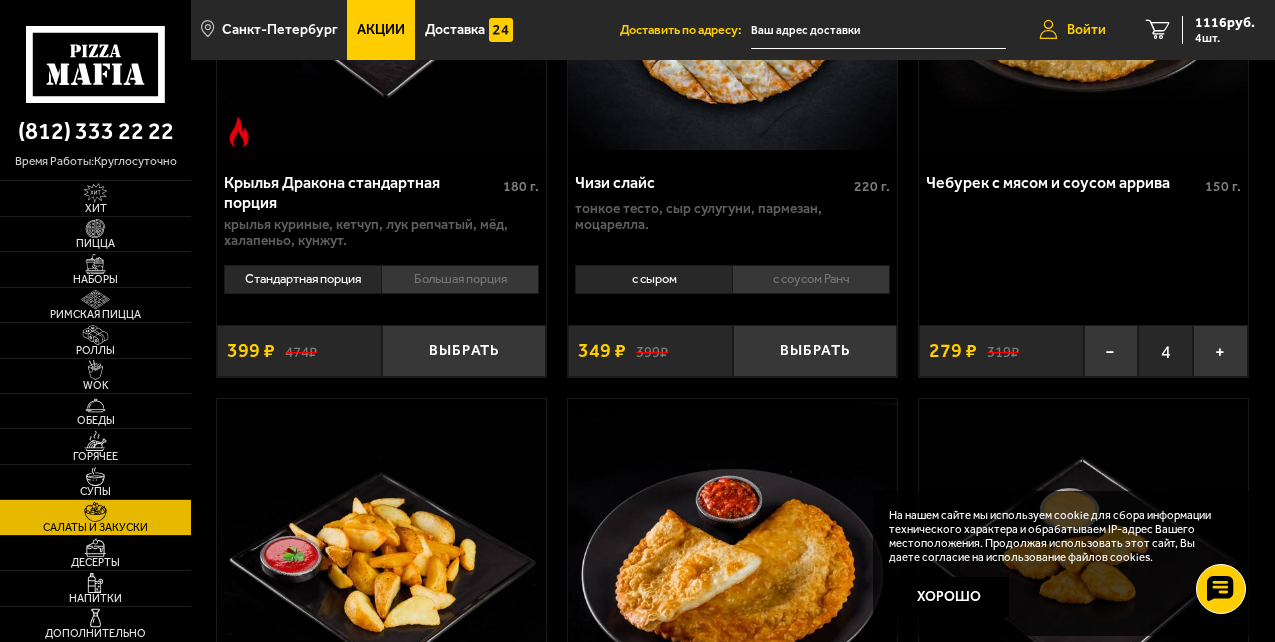 click on "Войти" at bounding box center (1072, 30) 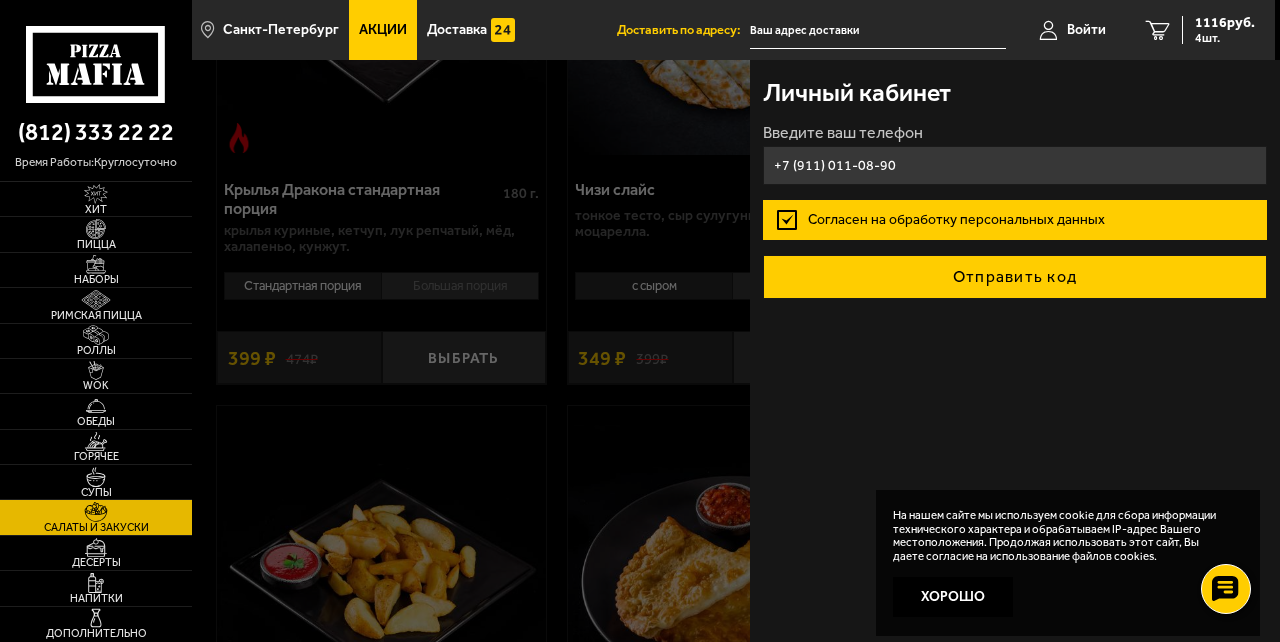 type on "+7 (911) 011-08-90" 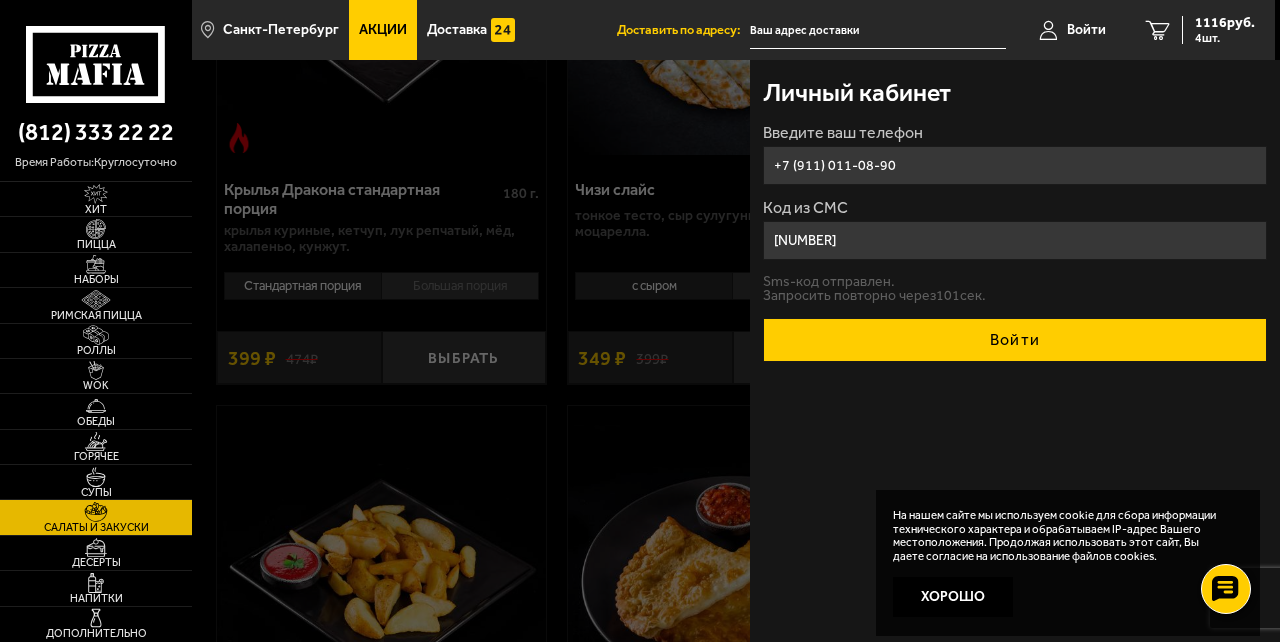 type on "[NUMBER]" 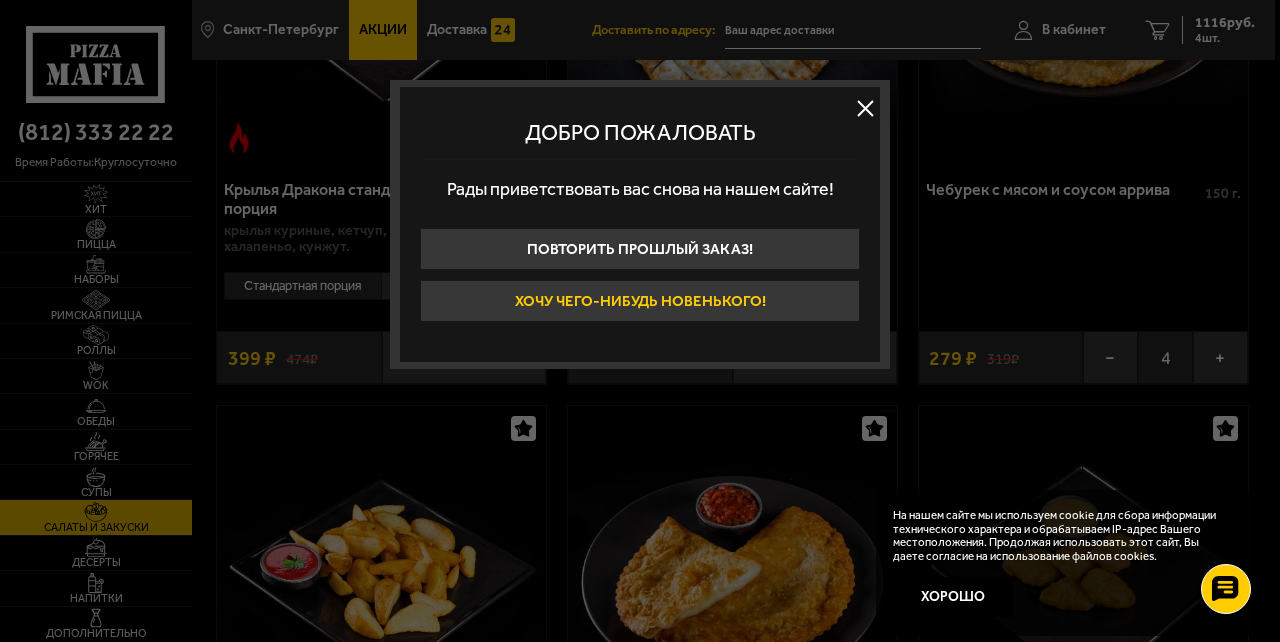 click on "Хочу чего-нибудь новенького!" at bounding box center [640, 301] 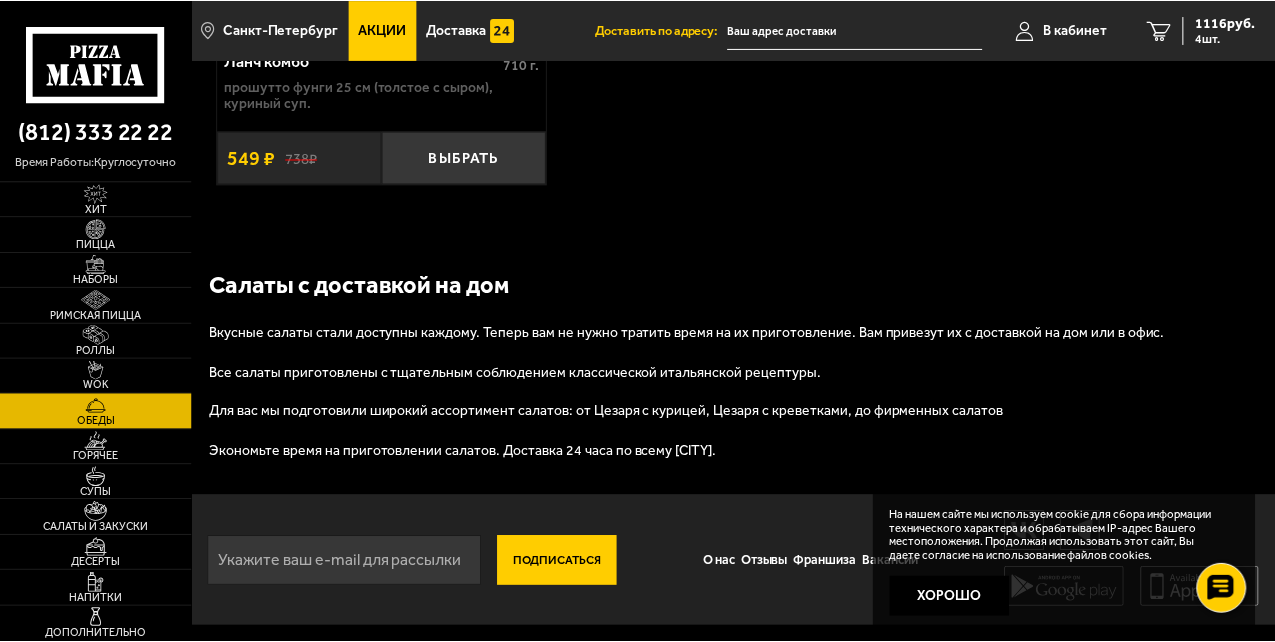 scroll, scrollTop: 0, scrollLeft: 0, axis: both 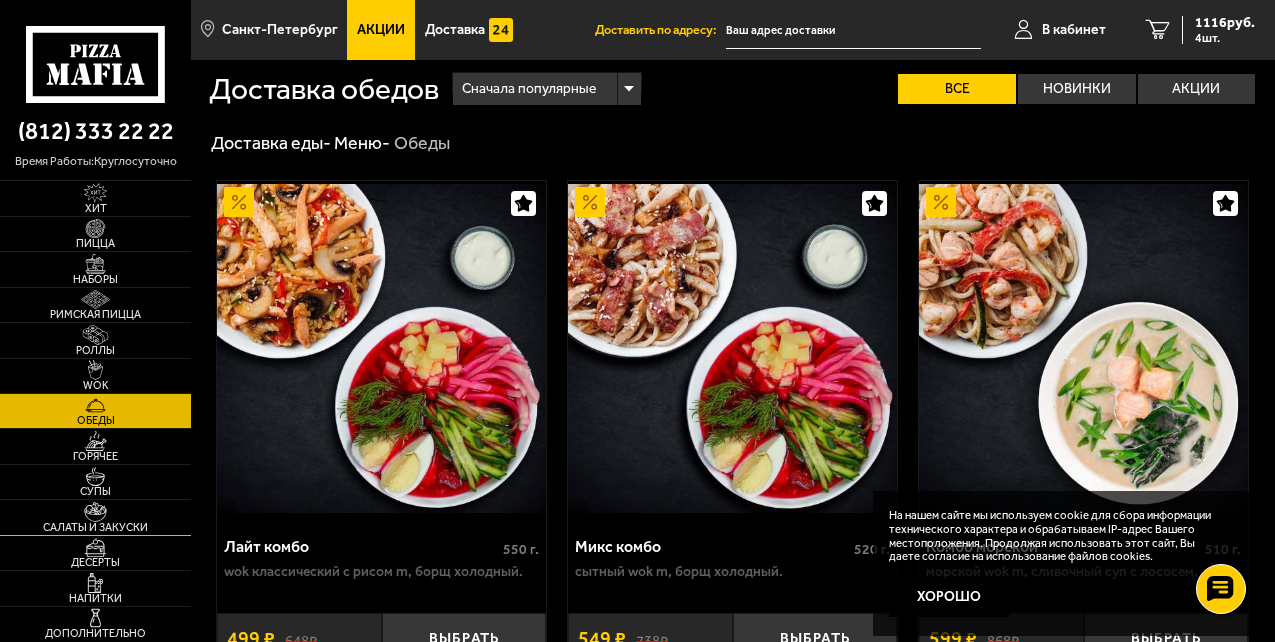 click at bounding box center [95, 512] 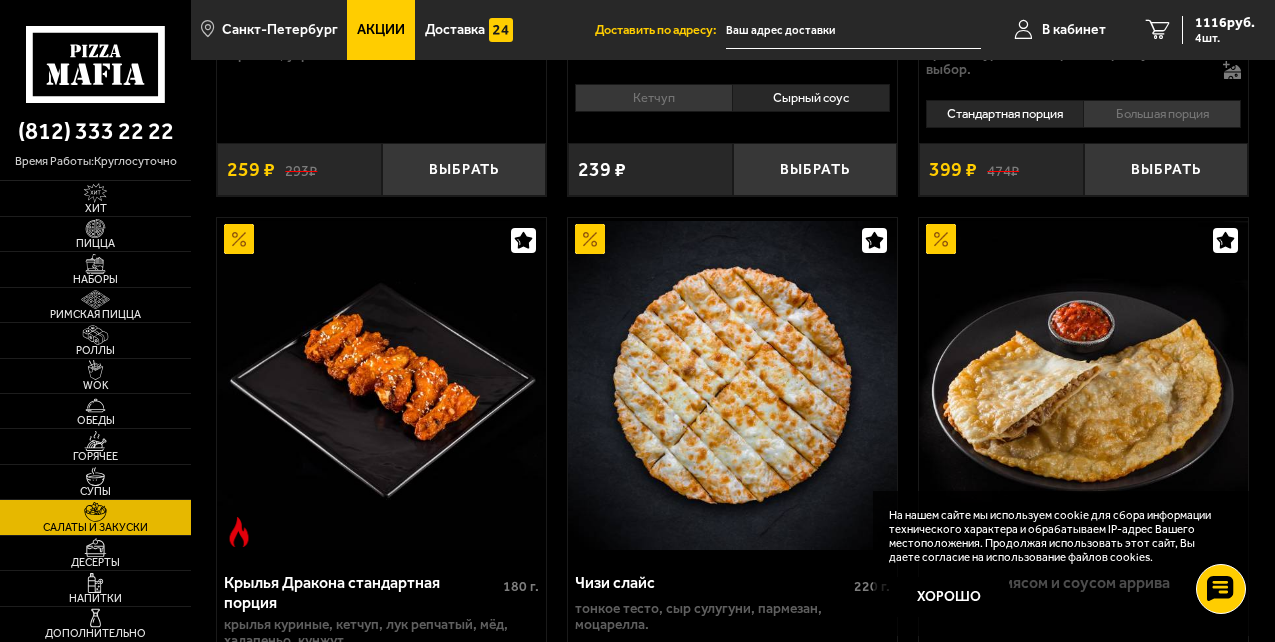 scroll, scrollTop: 1400, scrollLeft: 0, axis: vertical 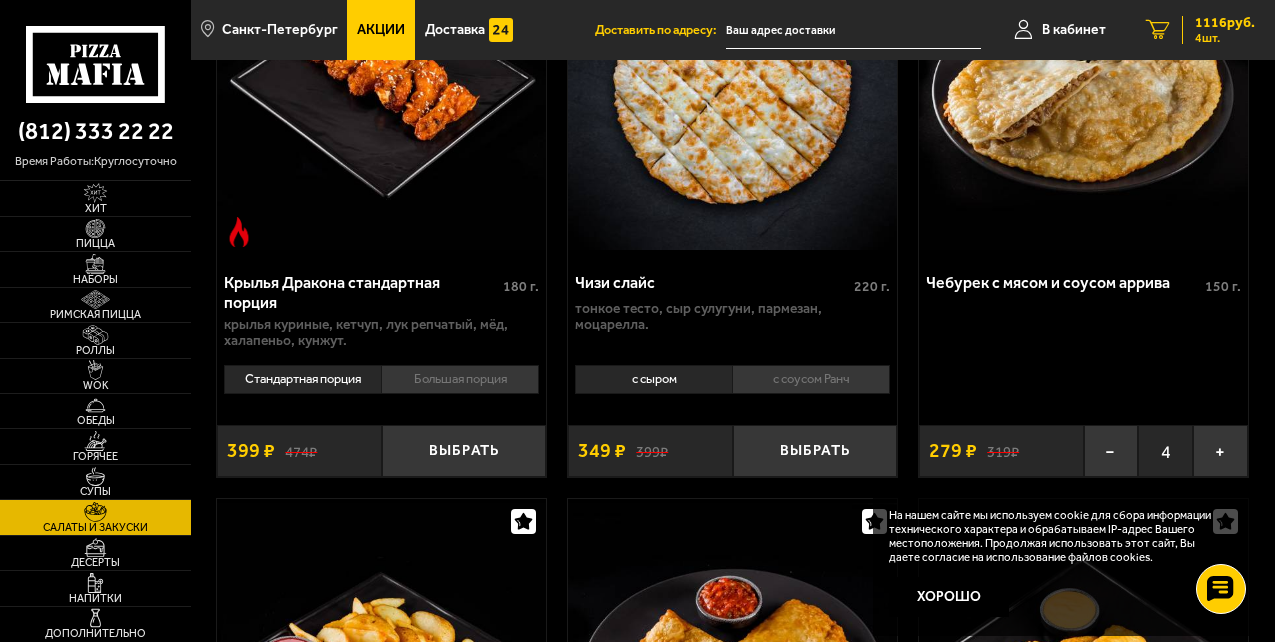 click on "1116  руб." at bounding box center (1225, 23) 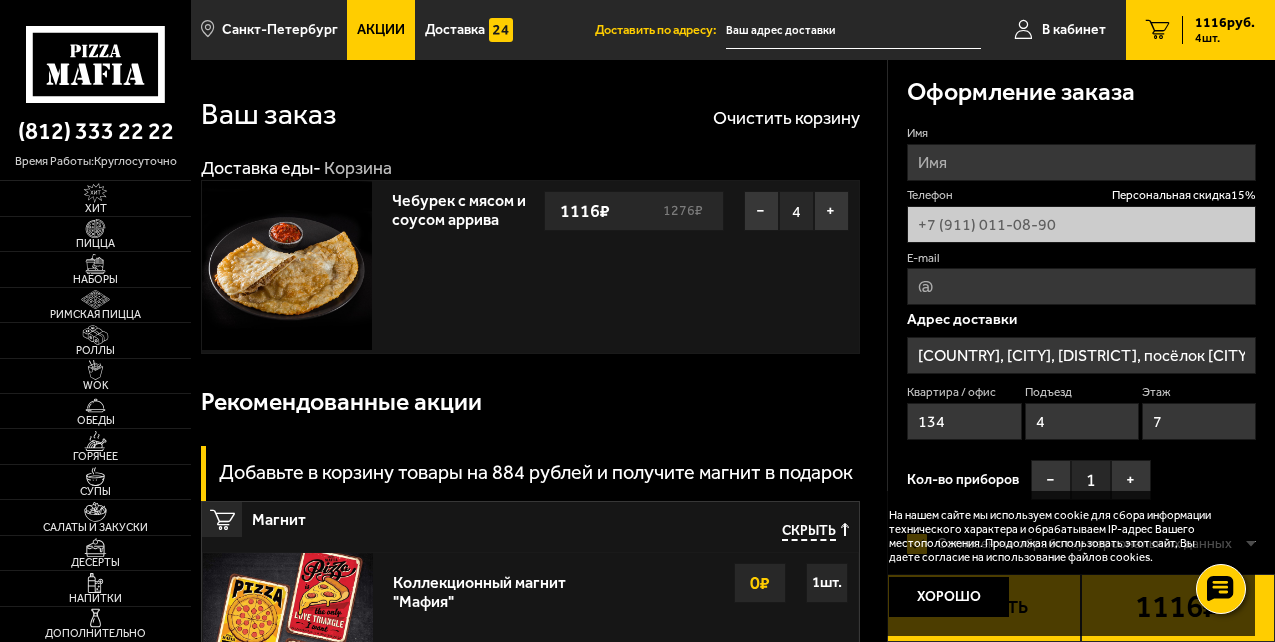 type on "[DISTRICT], [CITY], [TERRITORY], [STREET], [HOUSE_NUMBER]" 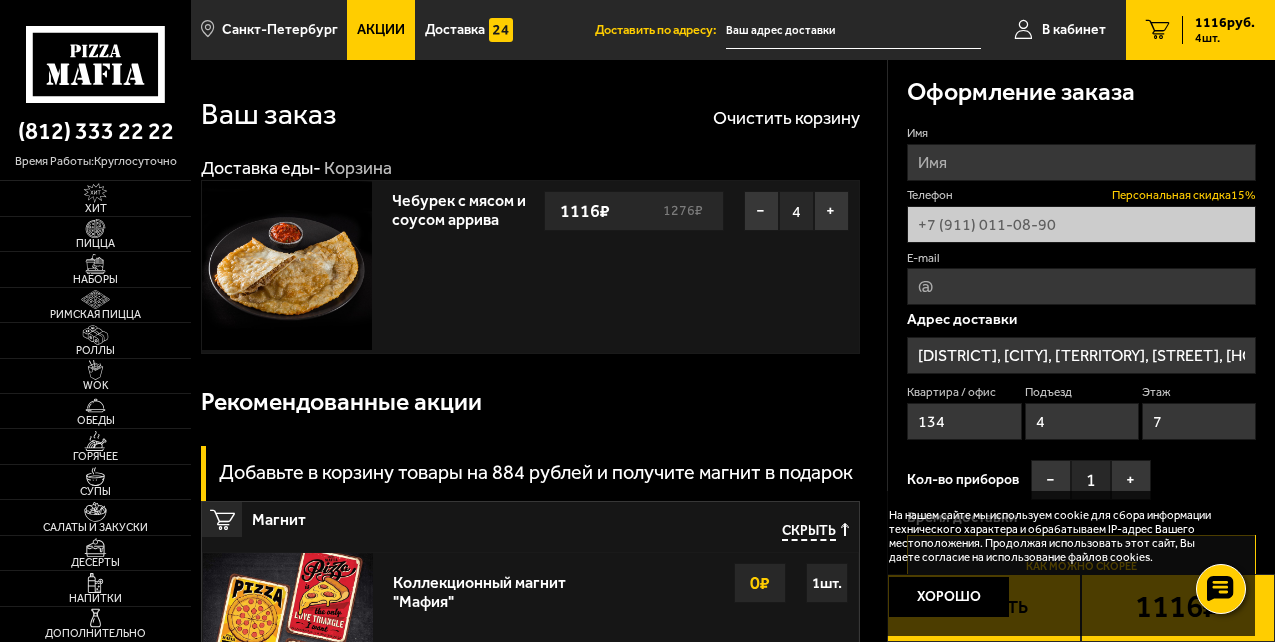 click on "Персональная скидка  15 %" at bounding box center [1184, 195] 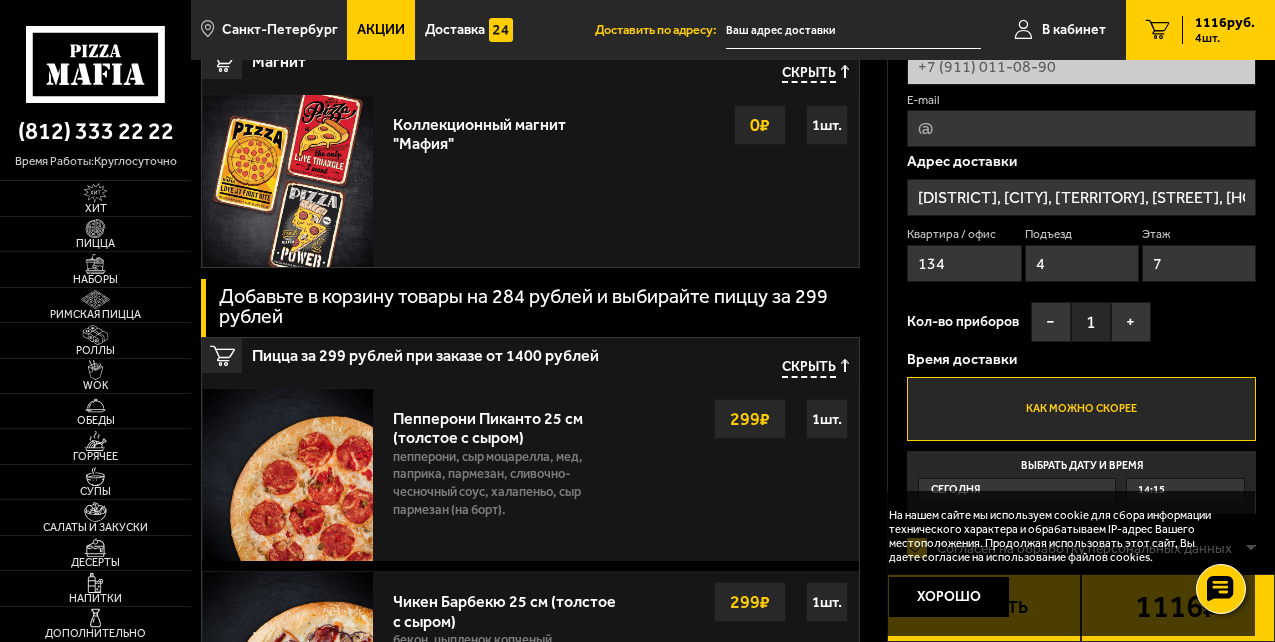 scroll, scrollTop: 500, scrollLeft: 0, axis: vertical 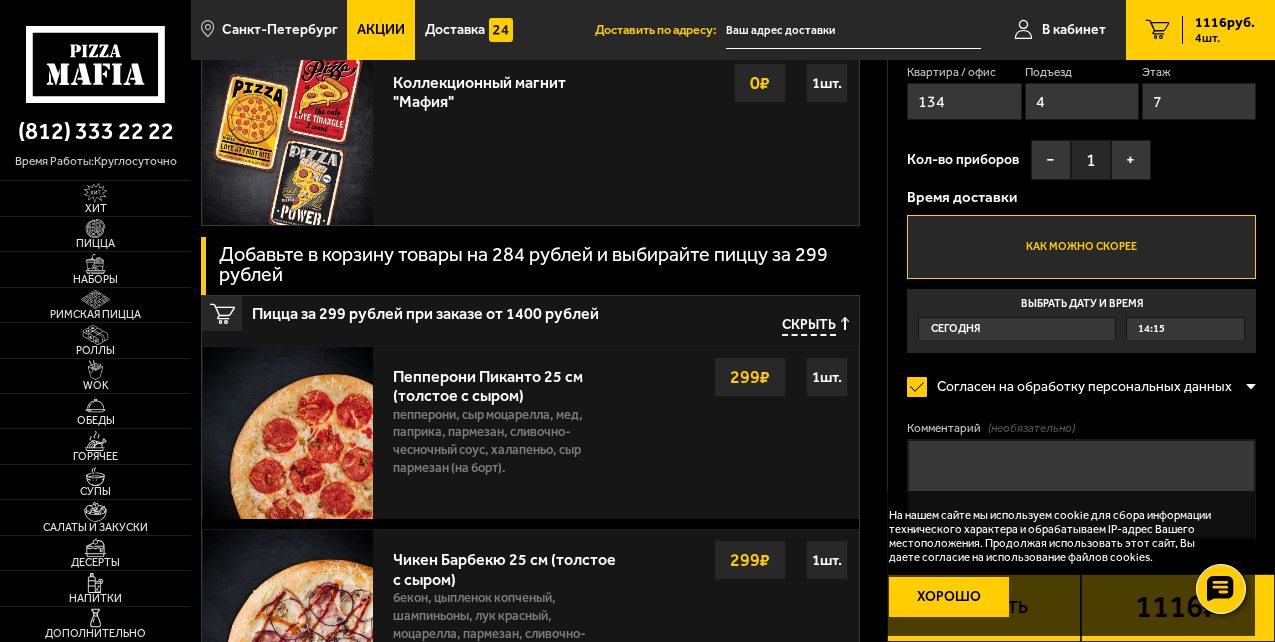 click on "Хорошо" at bounding box center (949, 597) 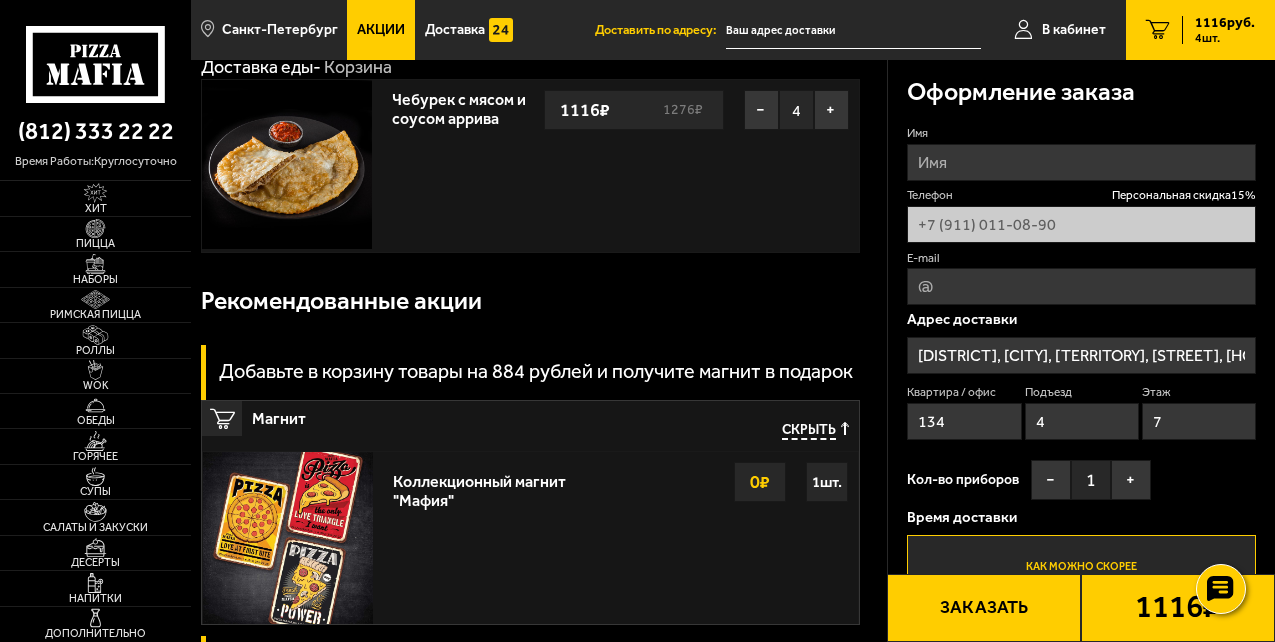 scroll, scrollTop: 0, scrollLeft: 0, axis: both 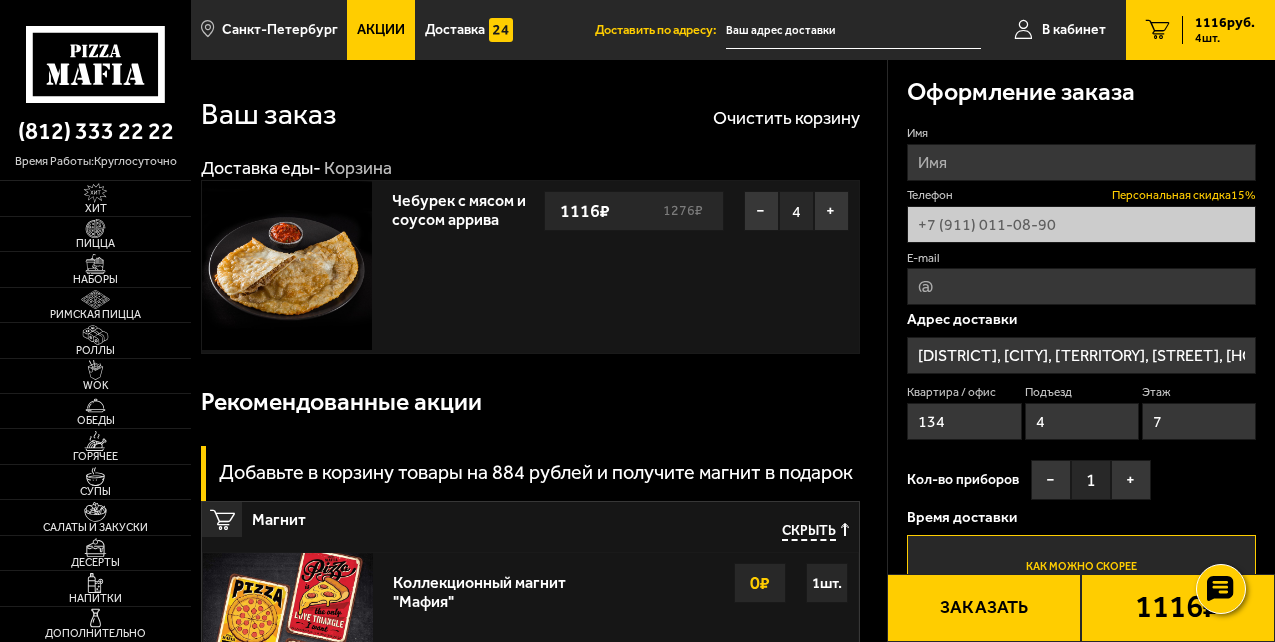 click on "Персональная скидка  15 %" at bounding box center [1184, 195] 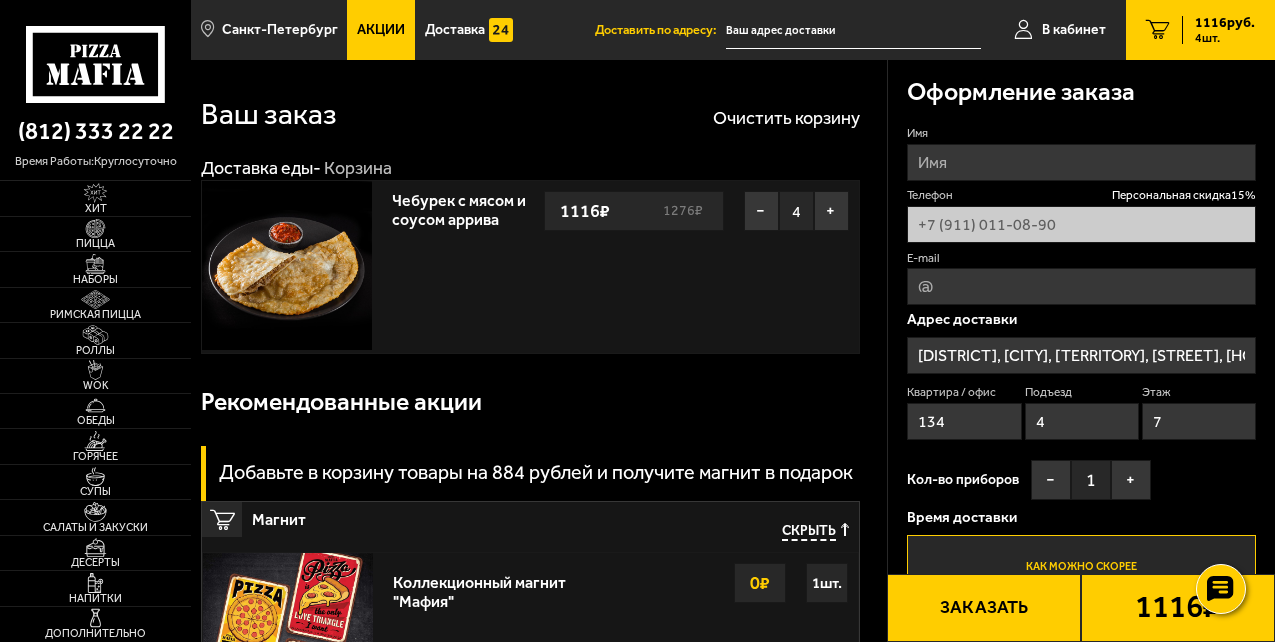 click on "Имя" at bounding box center [1081, 162] 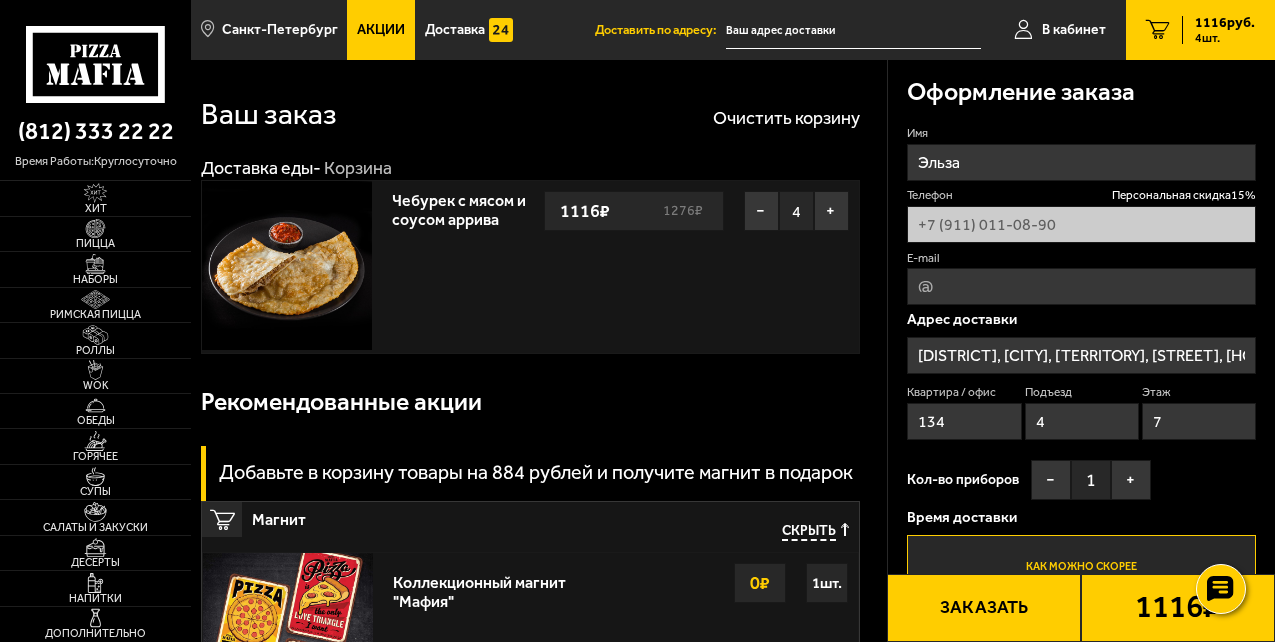 type on "Эльза" 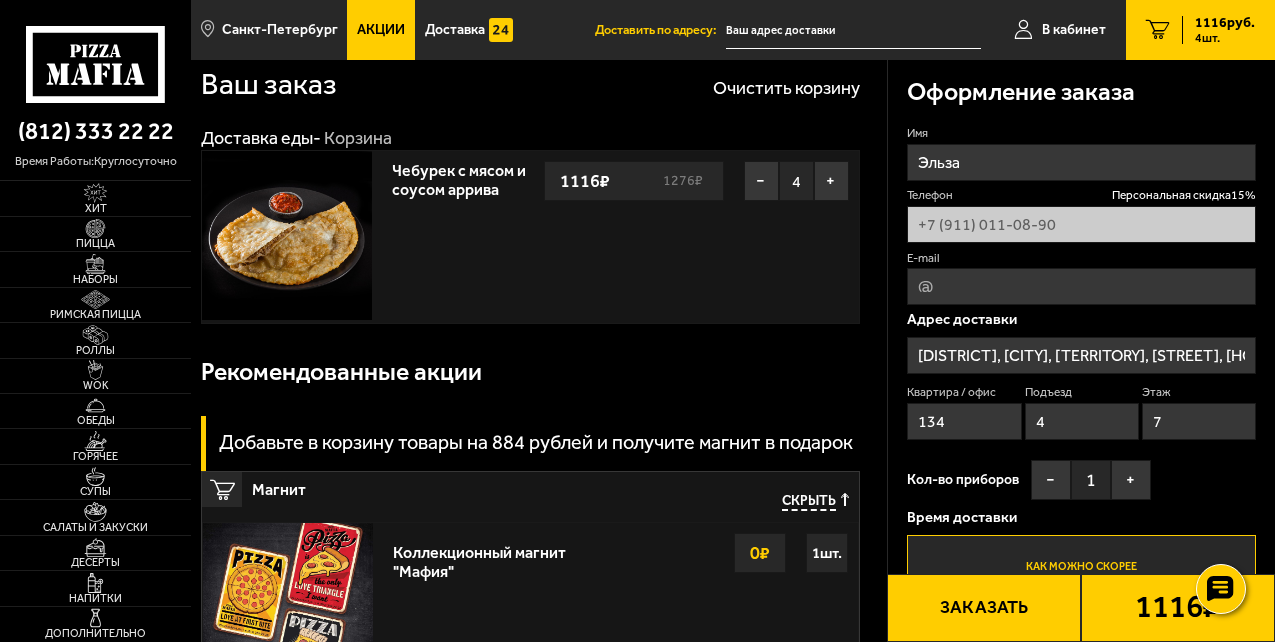 scroll, scrollTop: 0, scrollLeft: 0, axis: both 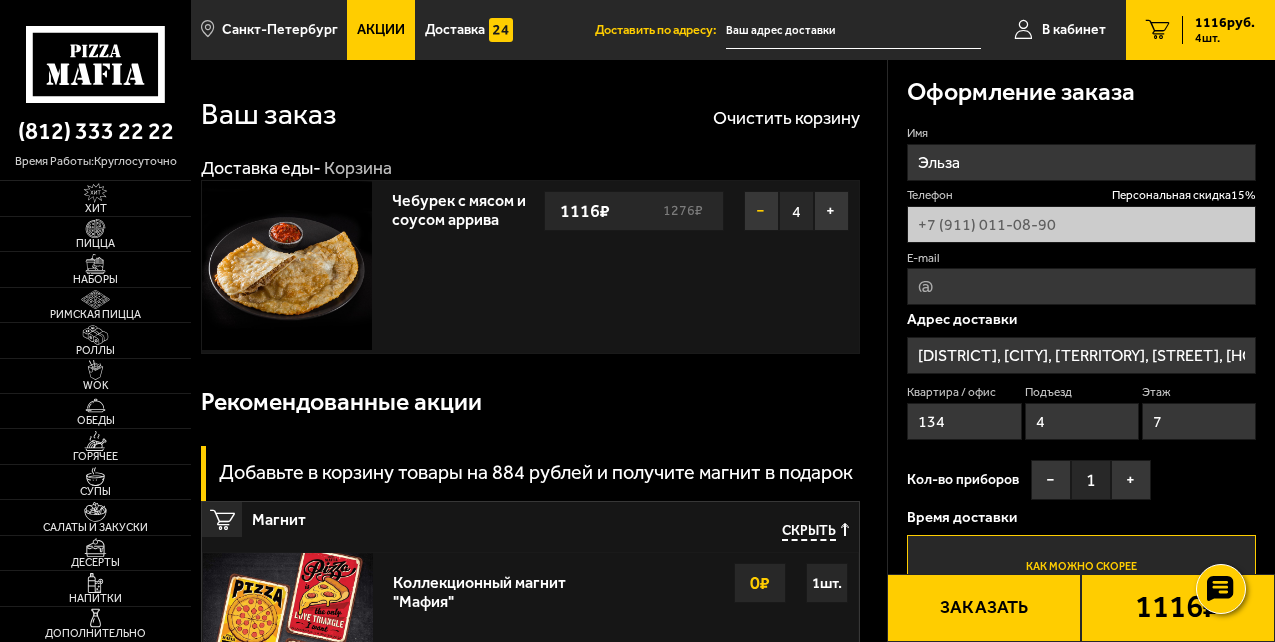 click on "−" at bounding box center [761, 211] 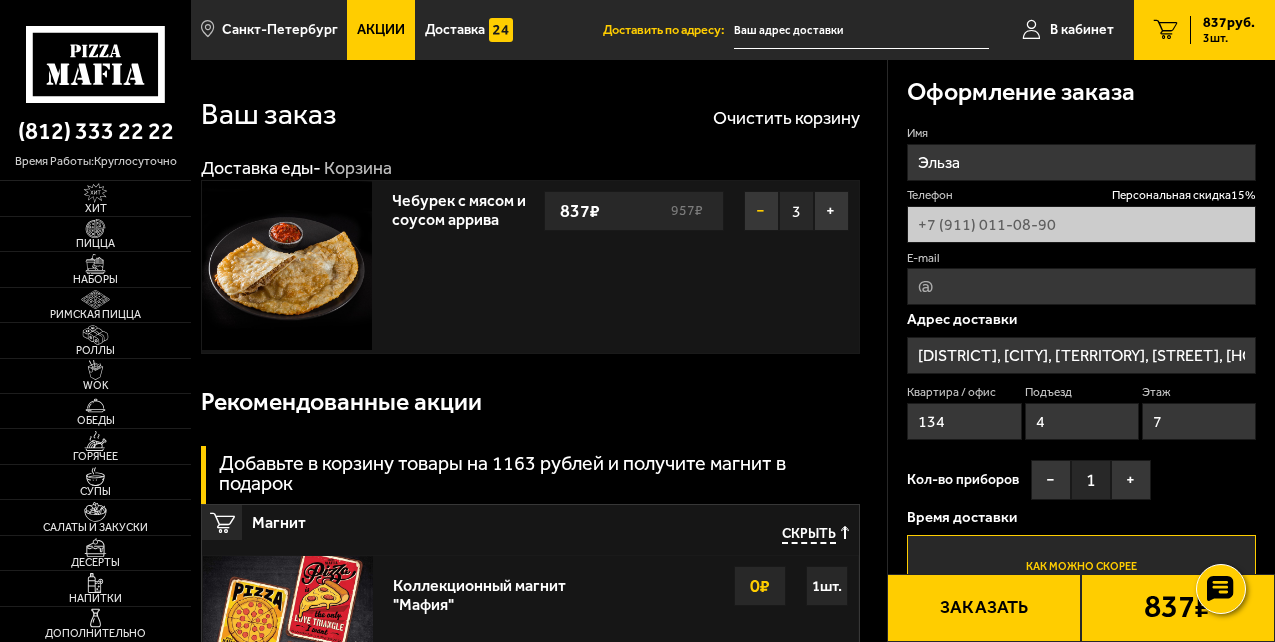 click on "−" at bounding box center (761, 211) 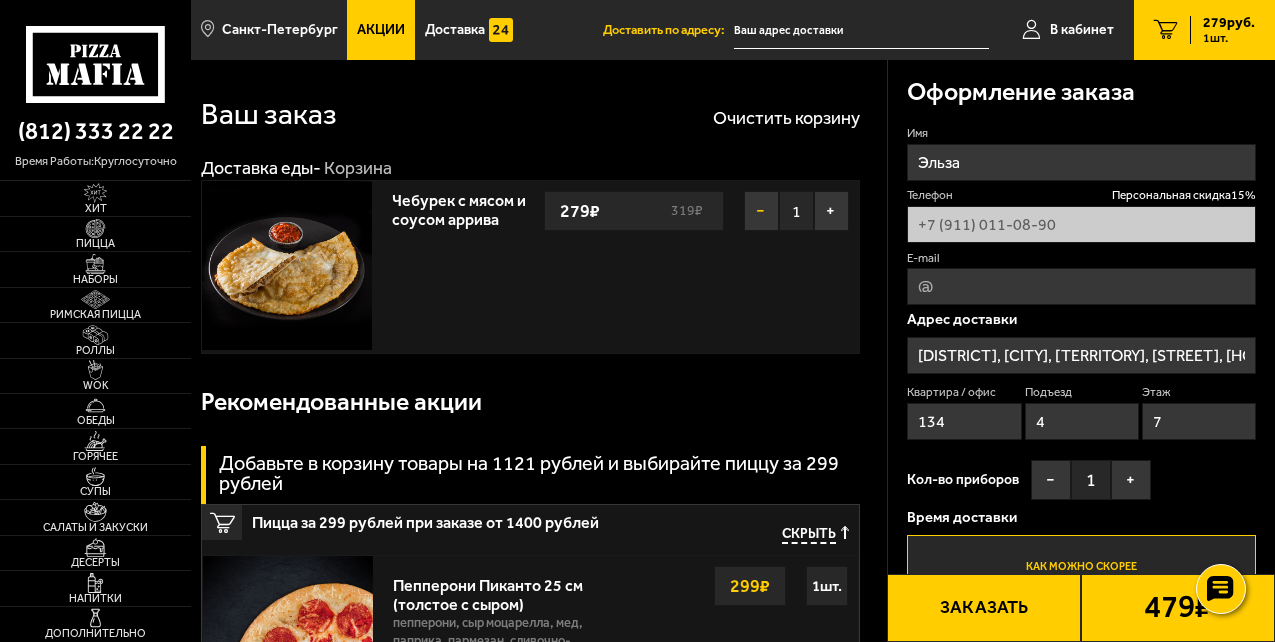 click on "−" at bounding box center [761, 211] 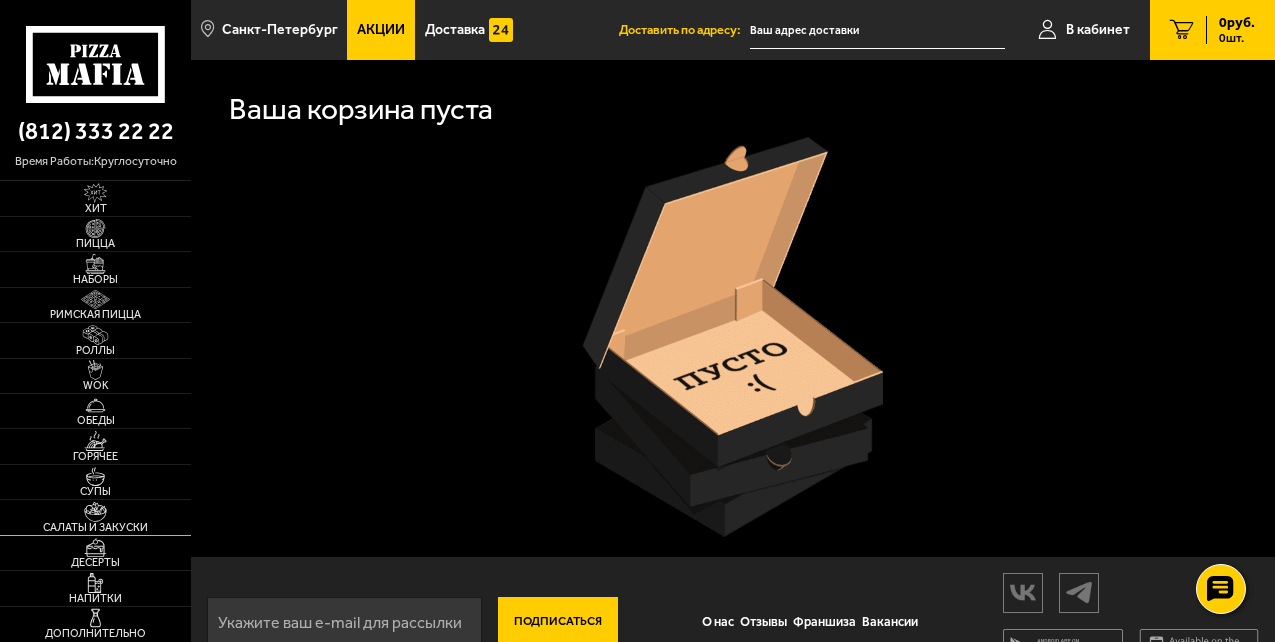 click at bounding box center (95, 512) 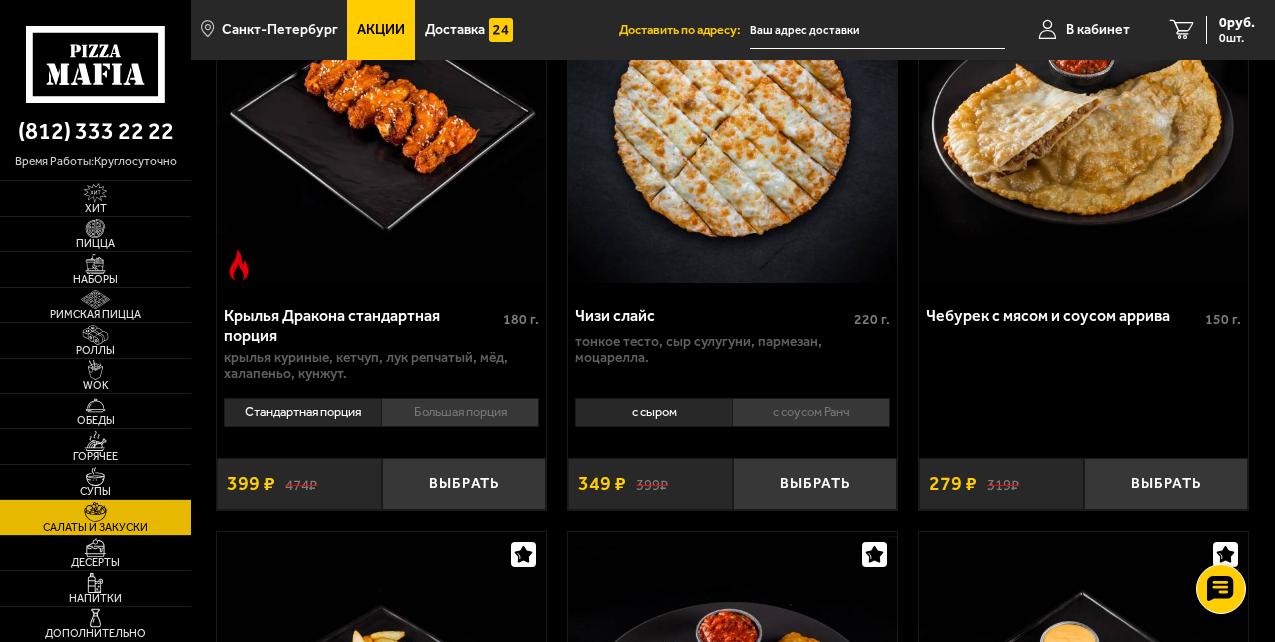 scroll, scrollTop: 1400, scrollLeft: 0, axis: vertical 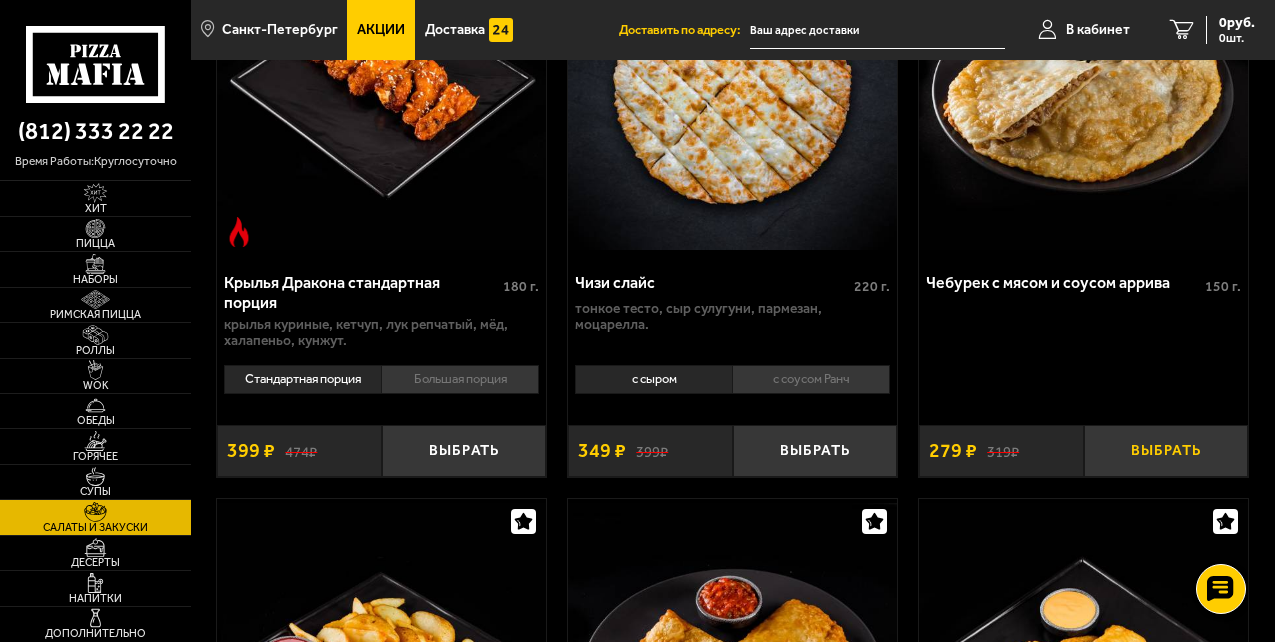 click on "Выбрать" at bounding box center (1166, 451) 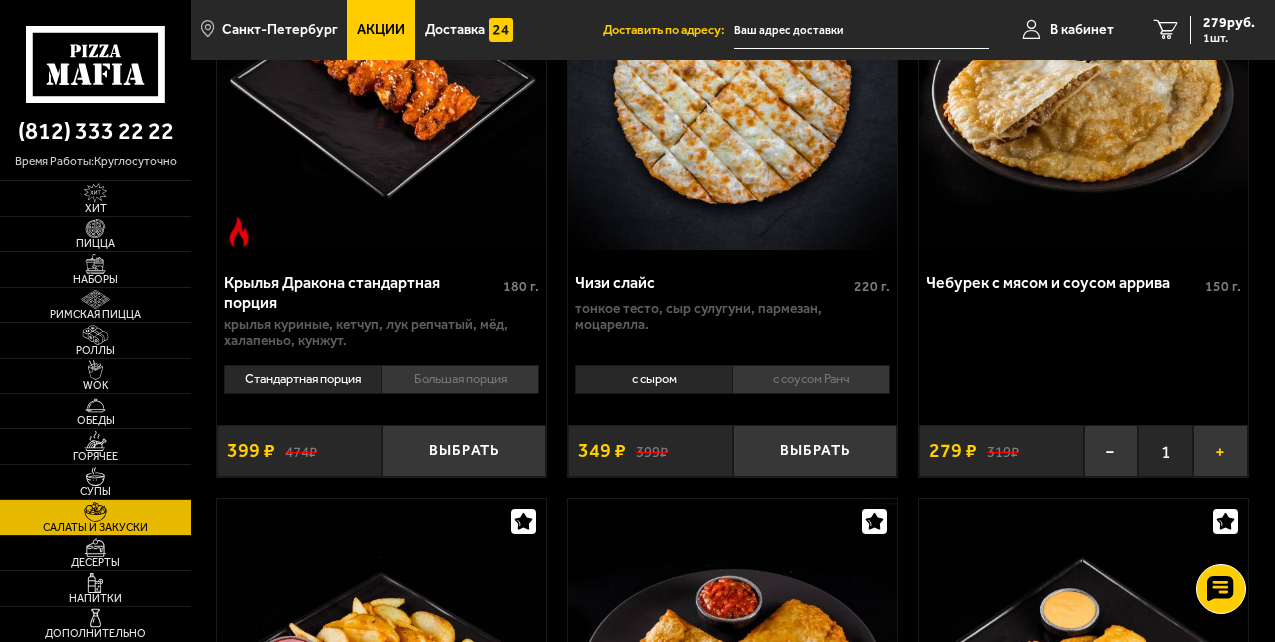 click on "+" at bounding box center [1220, 451] 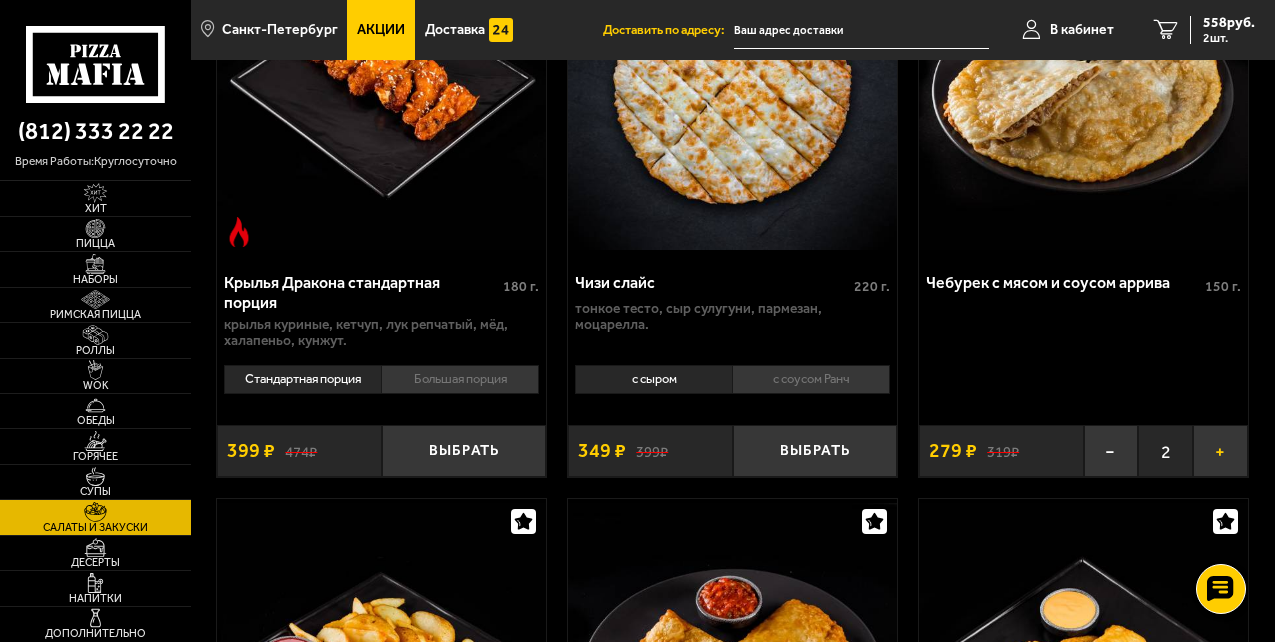 click on "+" at bounding box center (1220, 451) 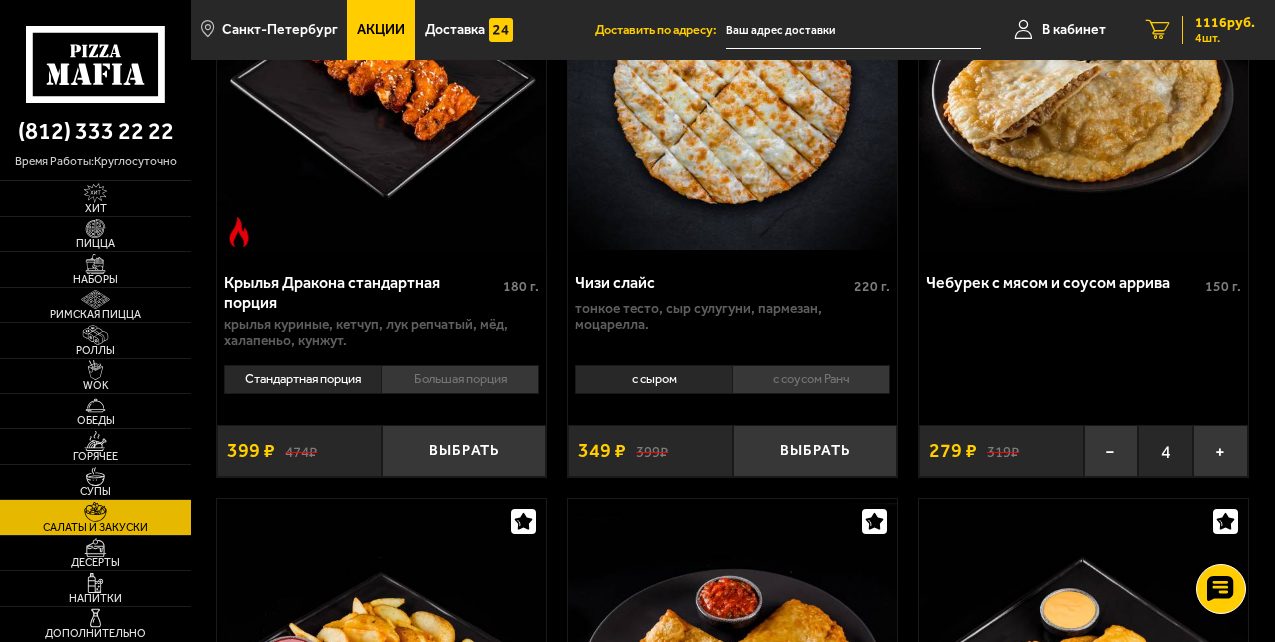 click on "4  шт." at bounding box center (1225, 38) 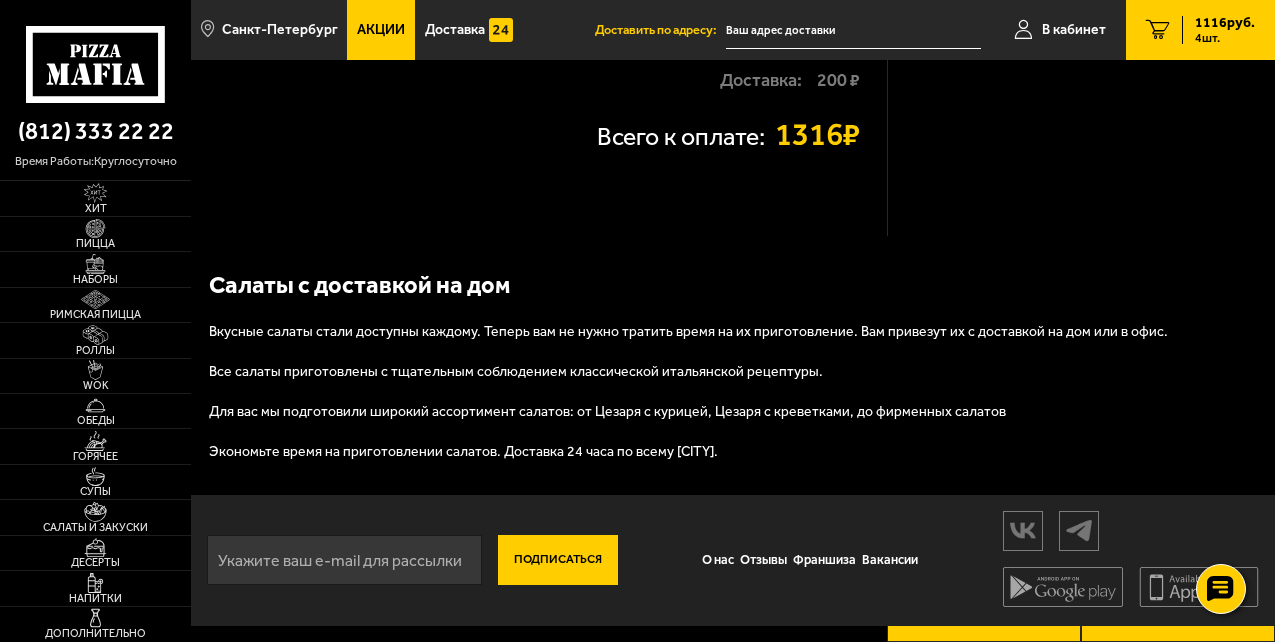 scroll, scrollTop: 0, scrollLeft: 0, axis: both 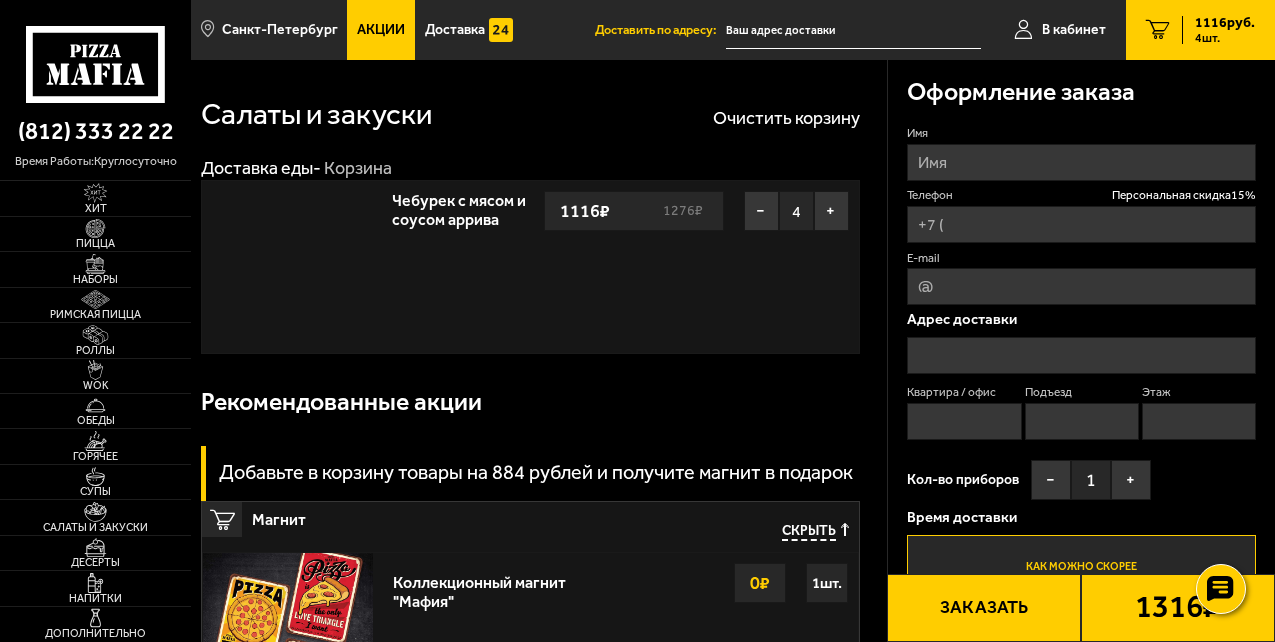 type on "+7 (911) 011-08-90" 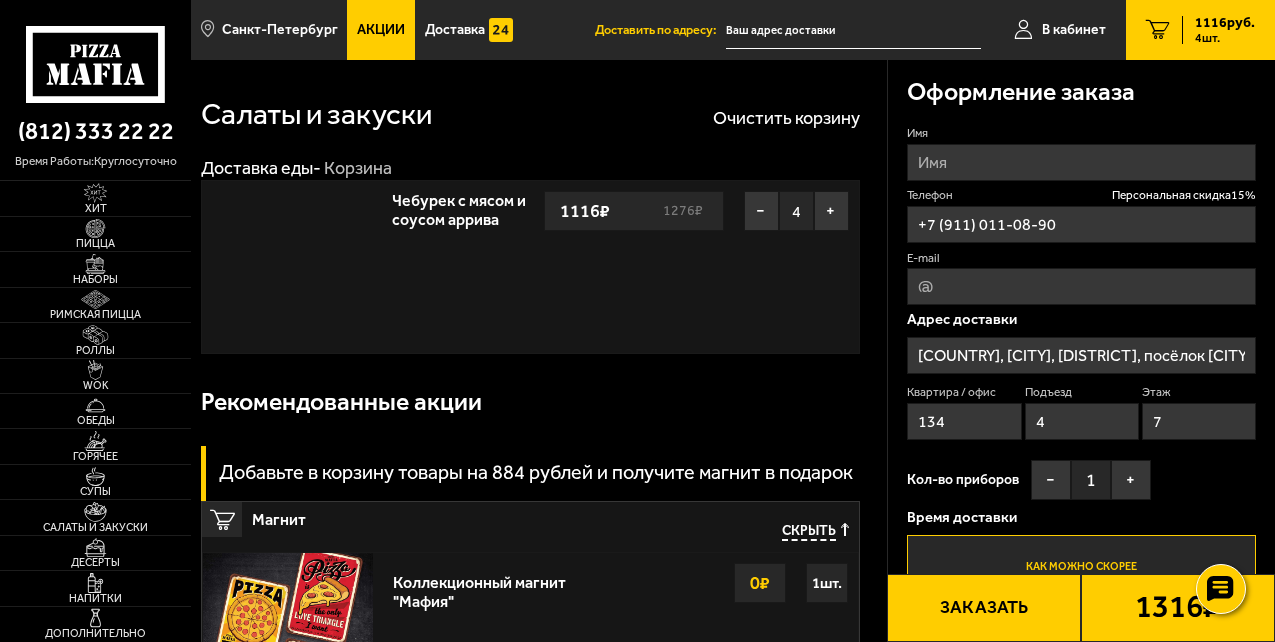 type on "[DISTRICT], [CITY], [TERRITORY], [STREET], [HOUSE_NUMBER]" 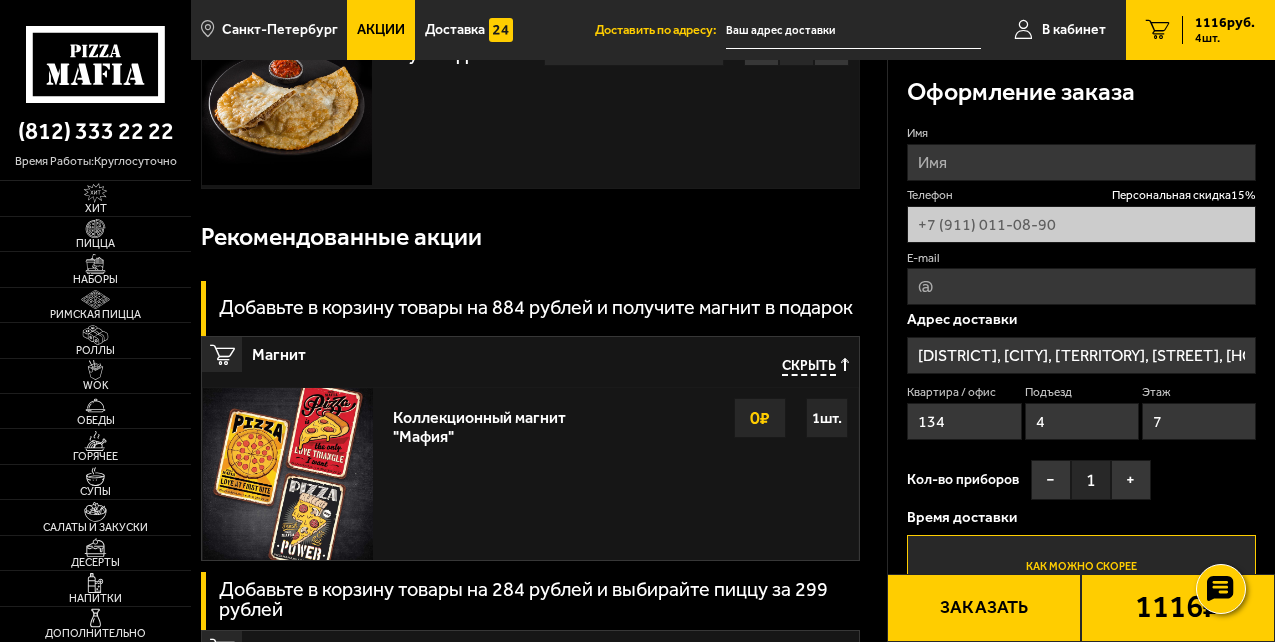 scroll, scrollTop: 0, scrollLeft: 0, axis: both 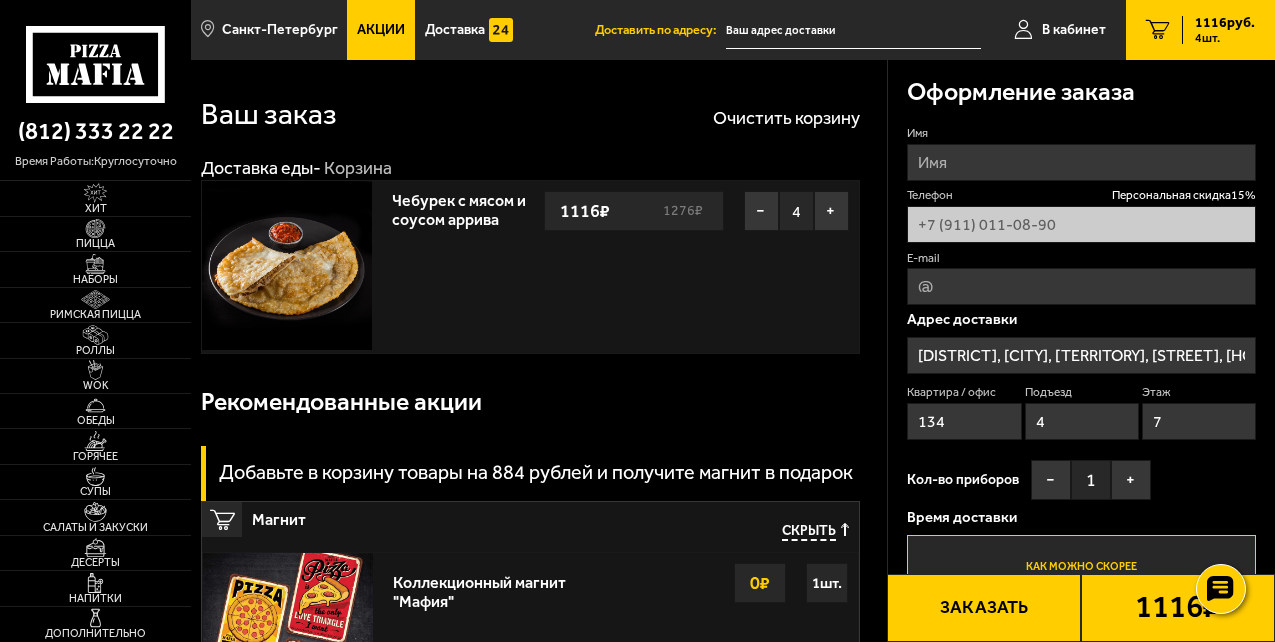 click on "Чебурек с мясом и соусом аррива" at bounding box center (459, 207) 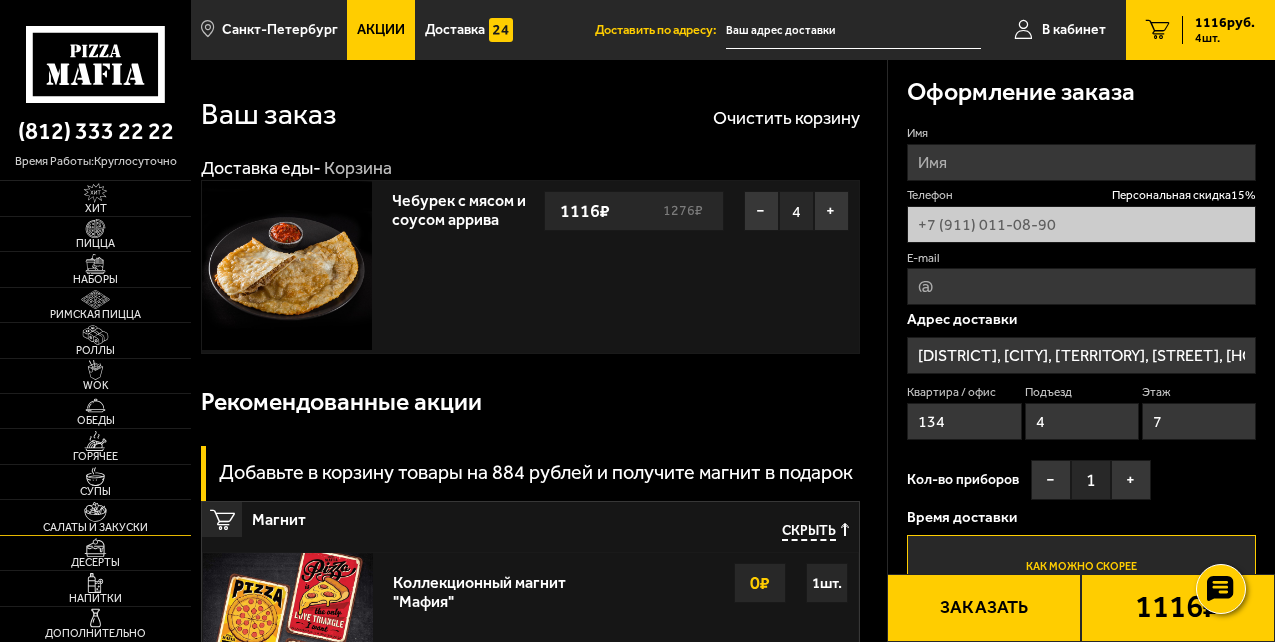 click at bounding box center [95, 512] 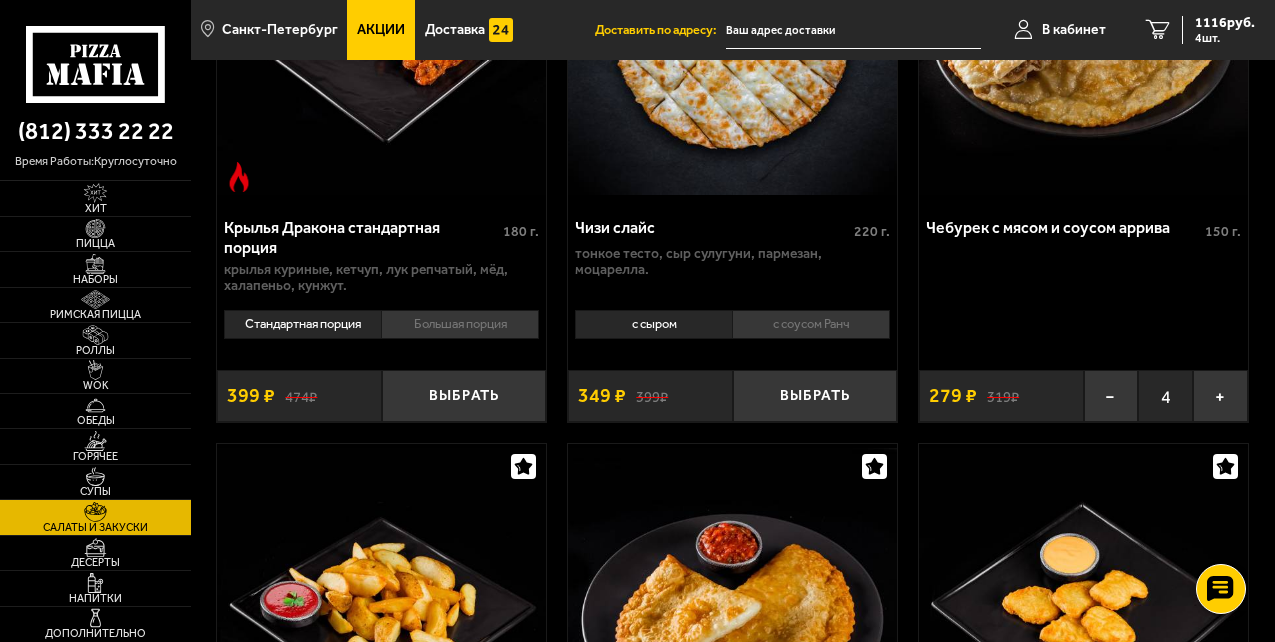 scroll, scrollTop: 1500, scrollLeft: 0, axis: vertical 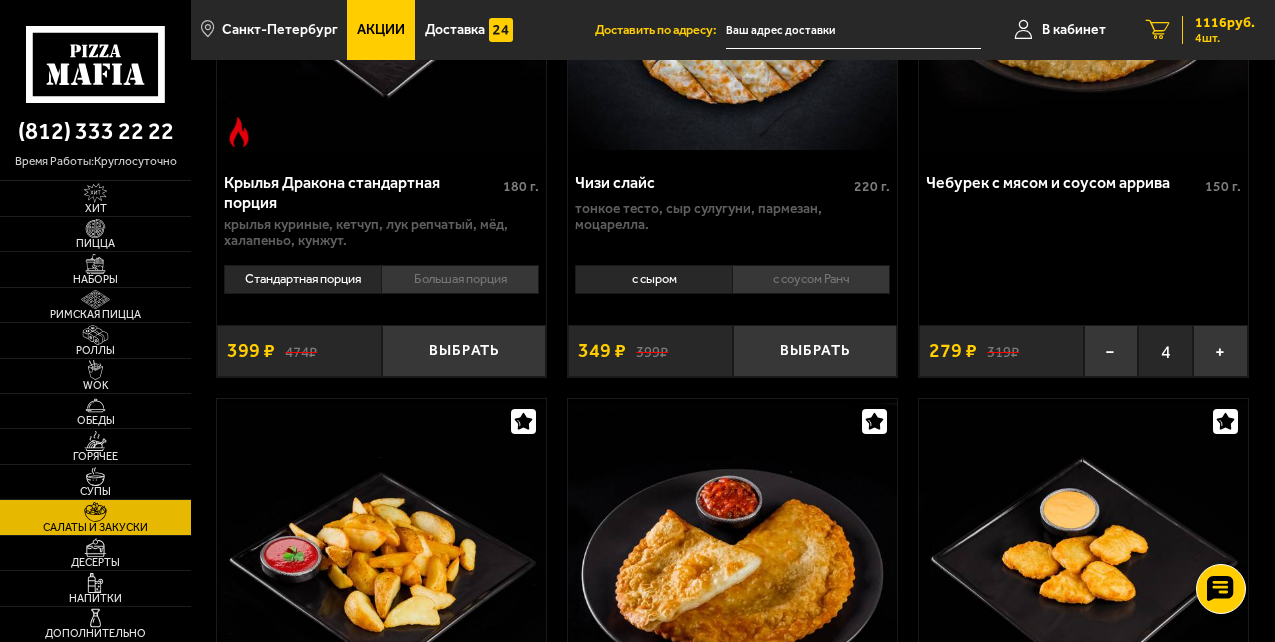 click on "4  шт." at bounding box center [1225, 38] 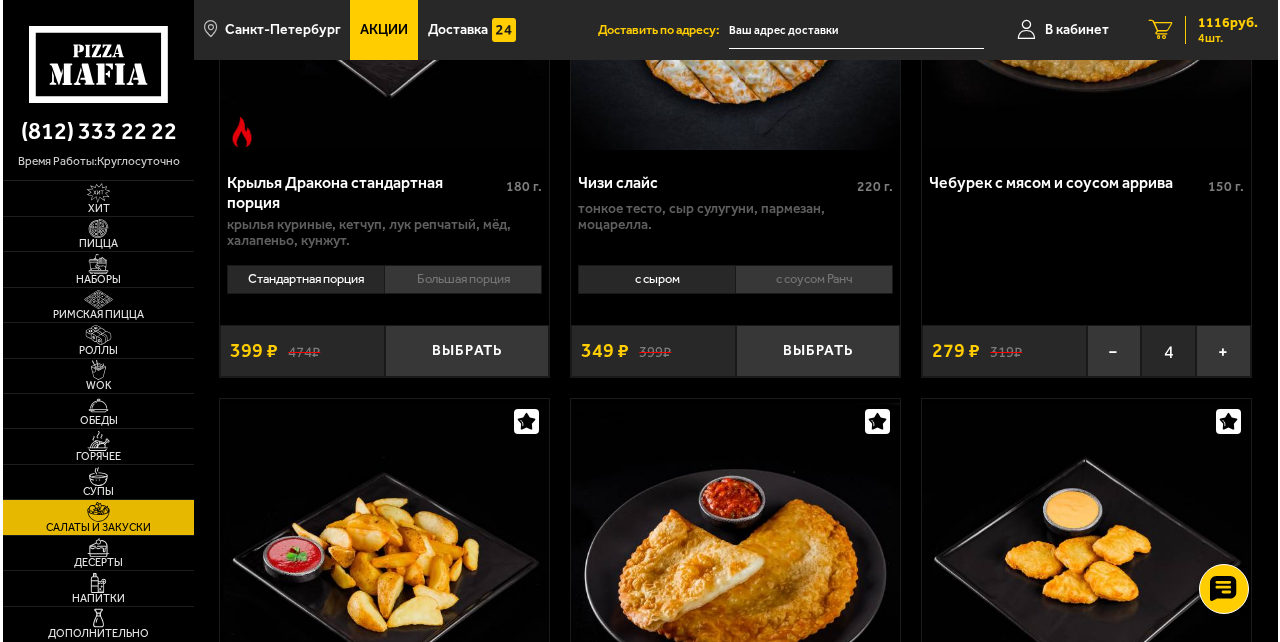 scroll, scrollTop: 0, scrollLeft: 0, axis: both 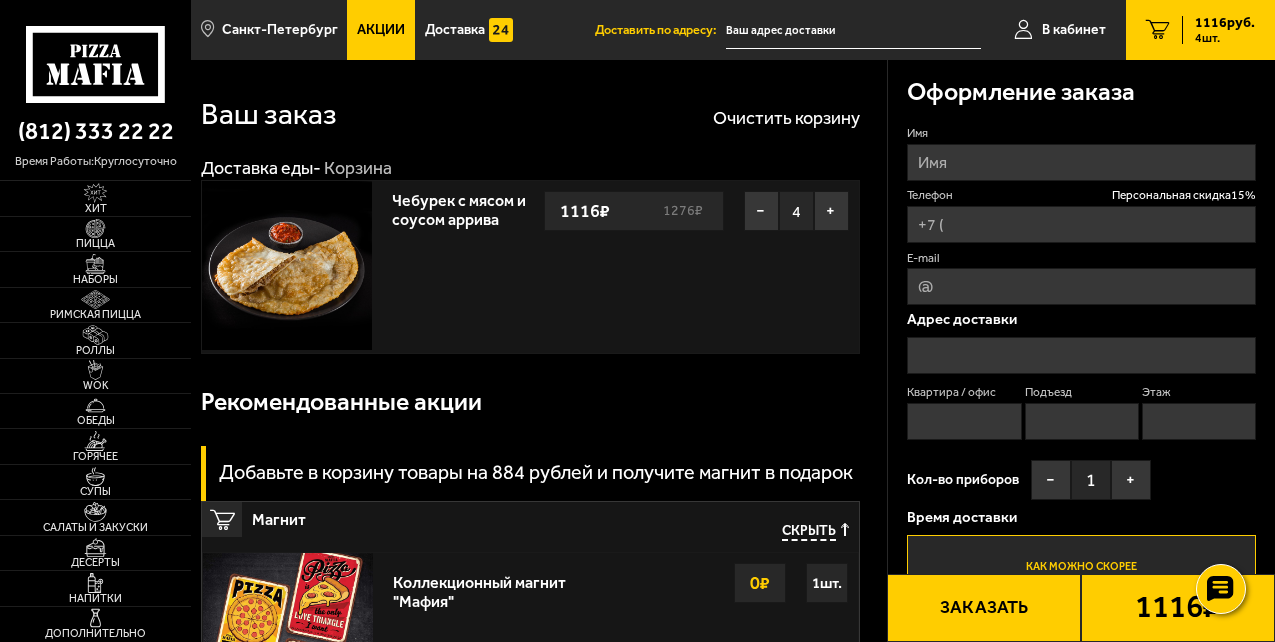 type on "+7 (911) 011-08-90" 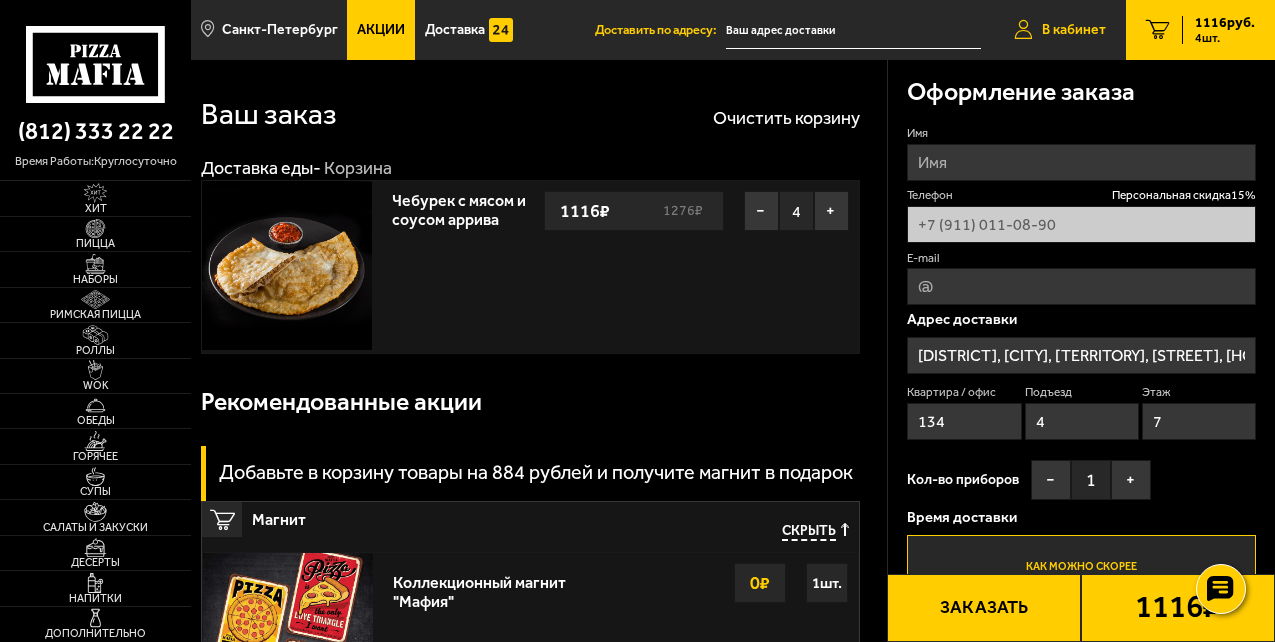 click on "В кабинет" at bounding box center [1074, 30] 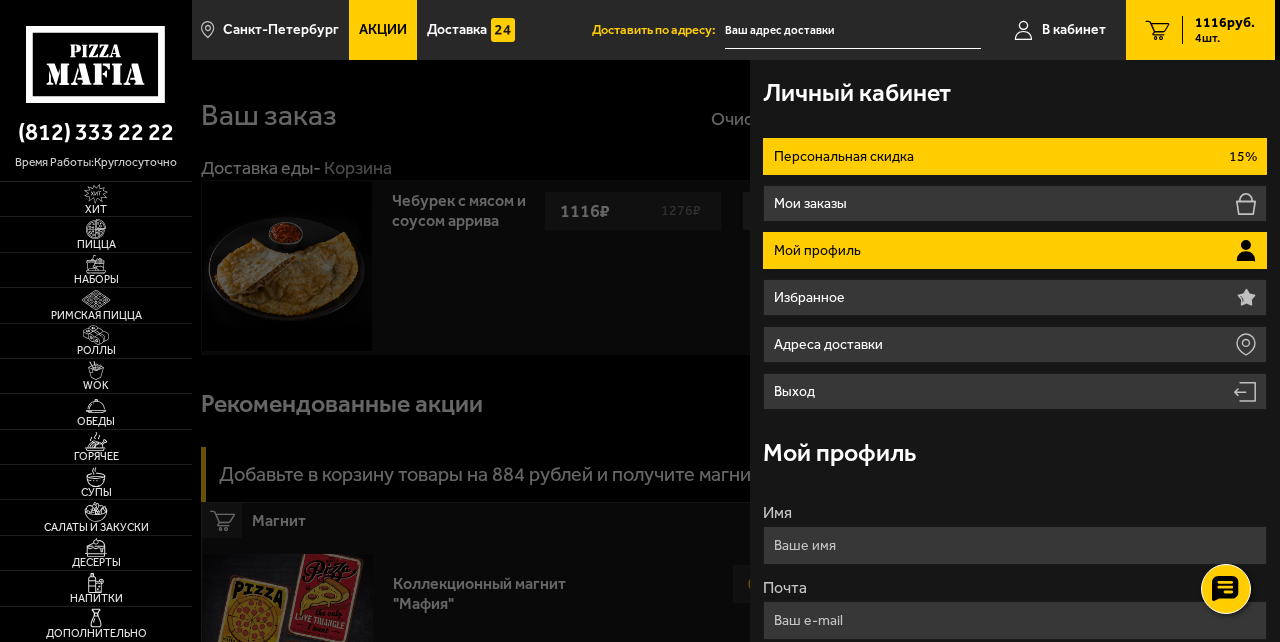 click on "Персональная скидка 15%" at bounding box center [1014, 156] 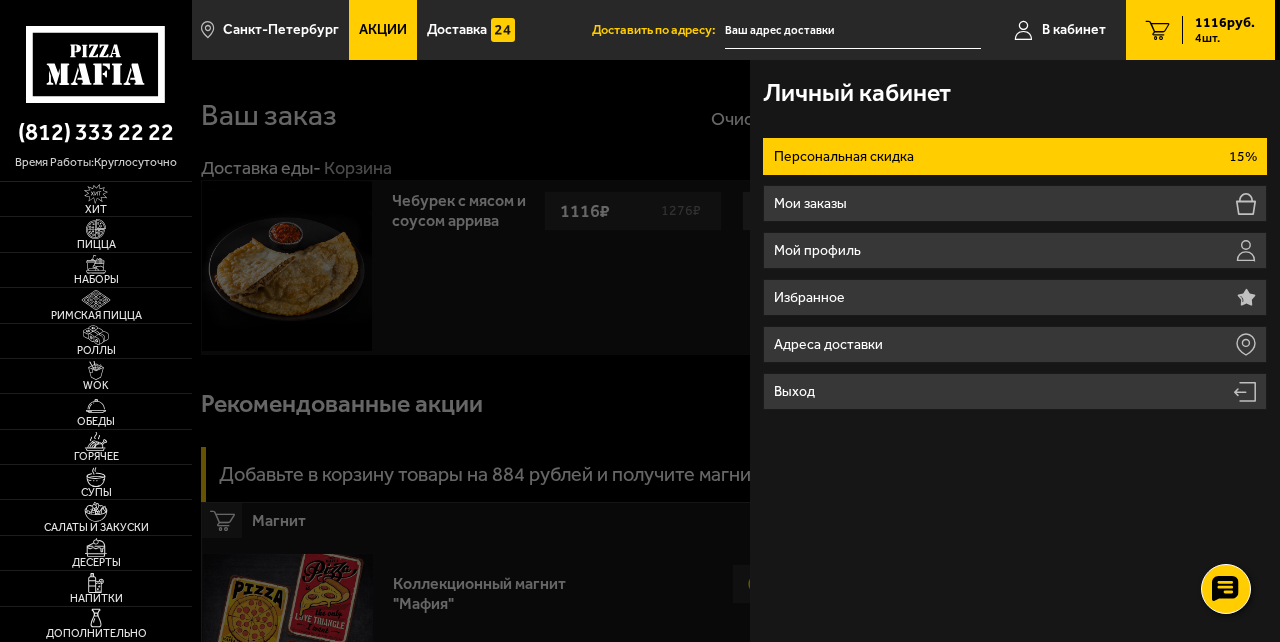 click on "Персональная скидка 15%" at bounding box center [1014, 156] 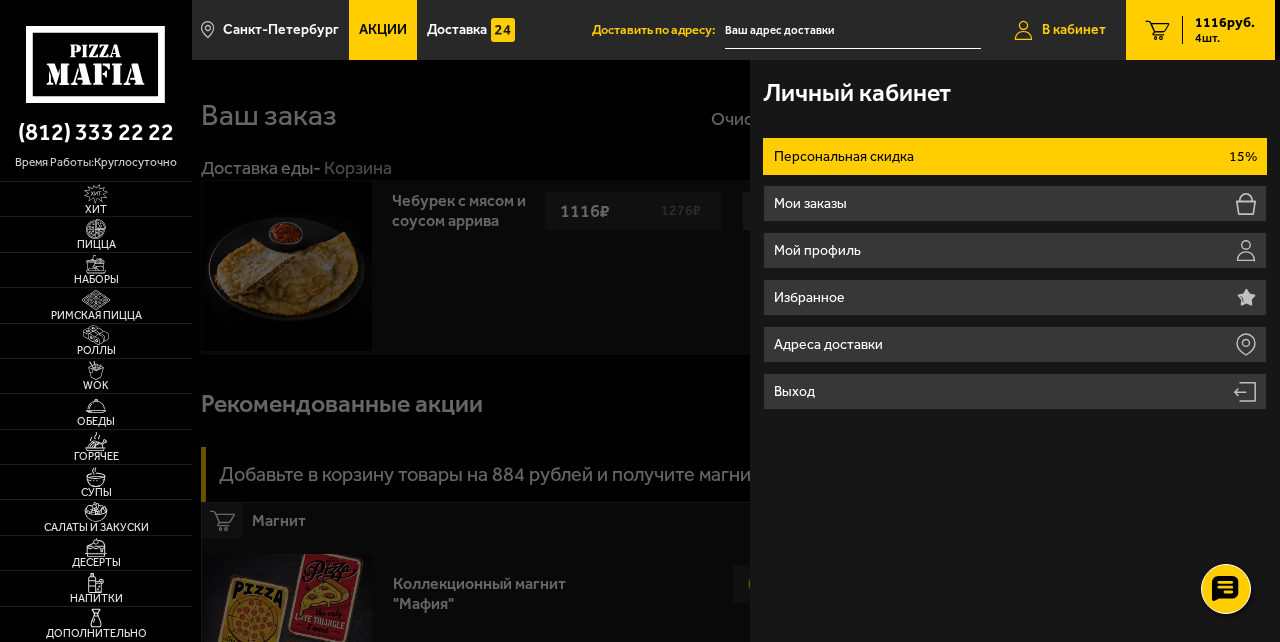 click on "В кабинет" at bounding box center (1074, 30) 